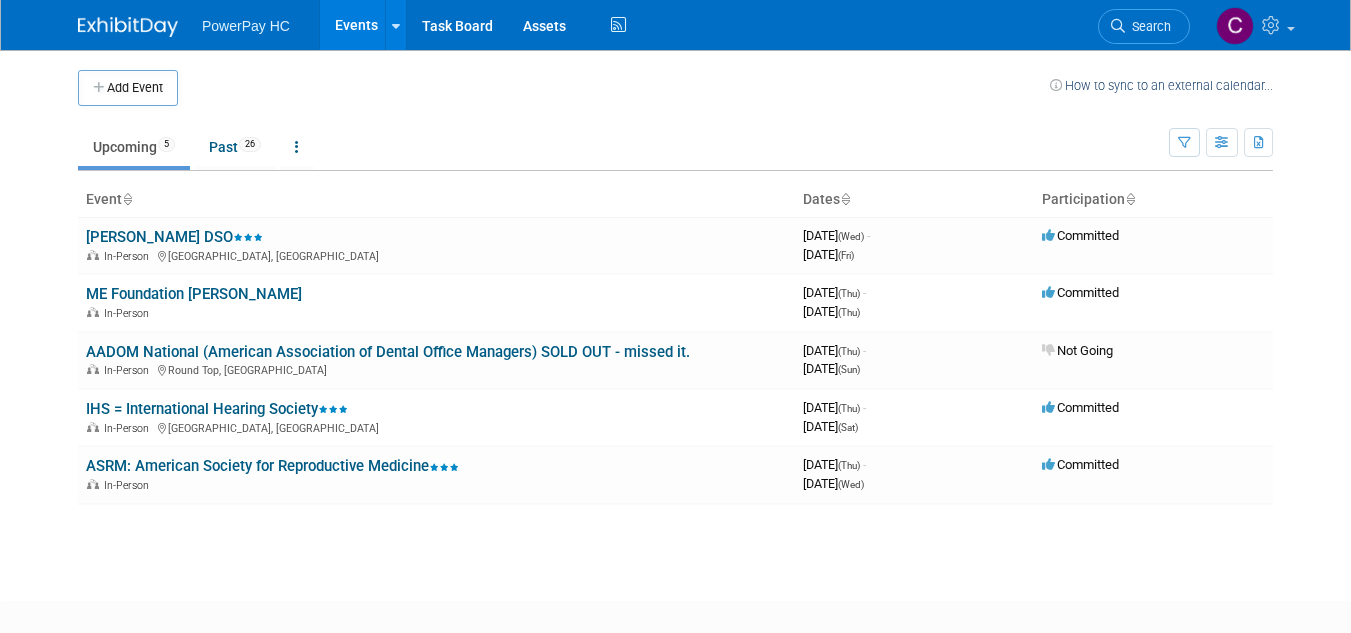 scroll, scrollTop: 0, scrollLeft: 0, axis: both 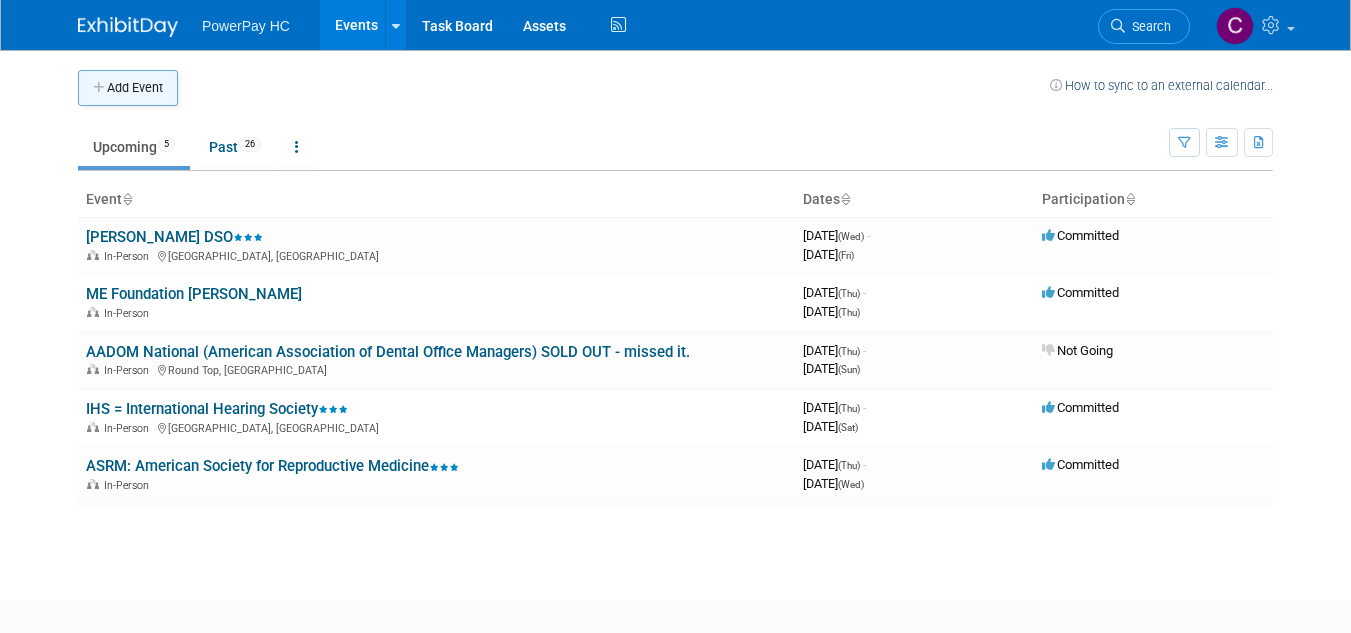 click on "Add Event" at bounding box center (128, 88) 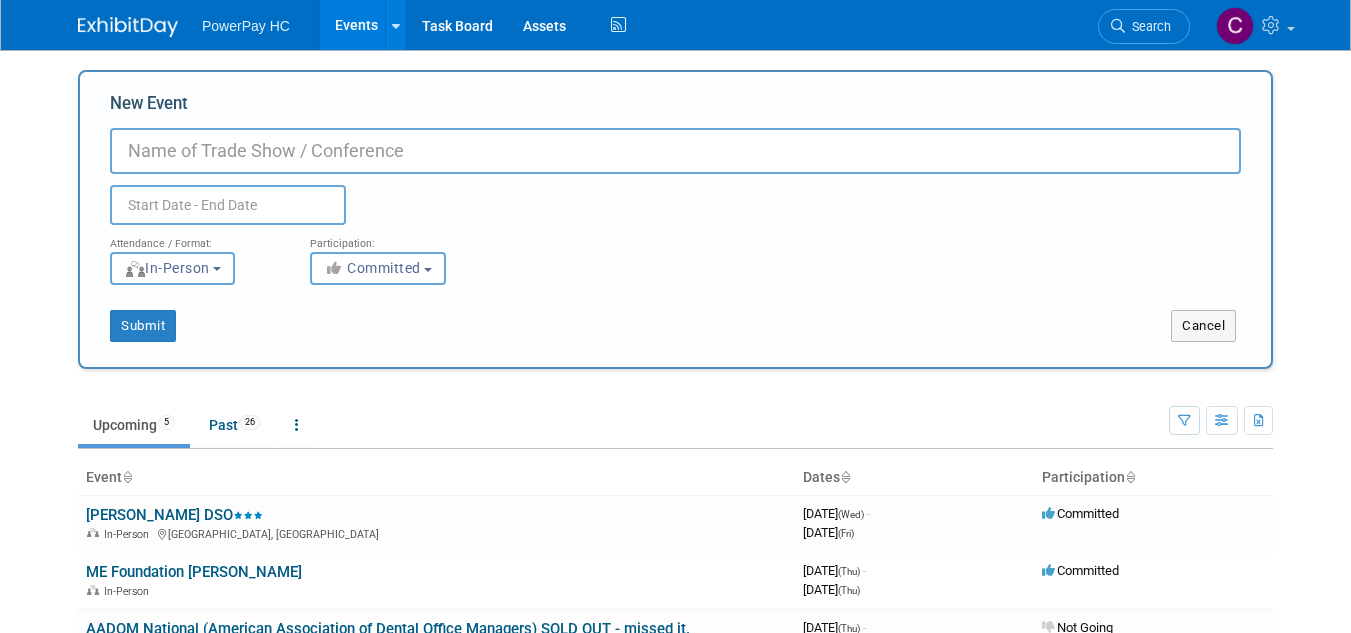 click on "New Event" at bounding box center [675, 151] 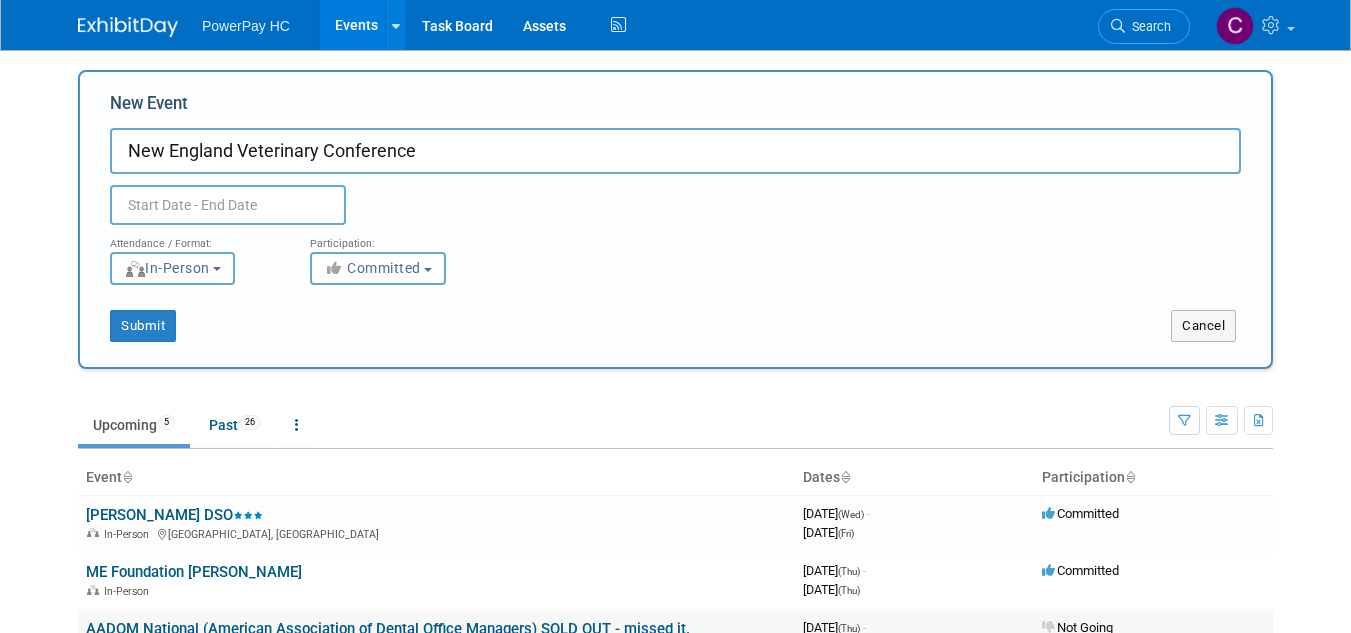 type on "New England Veterinary Conference" 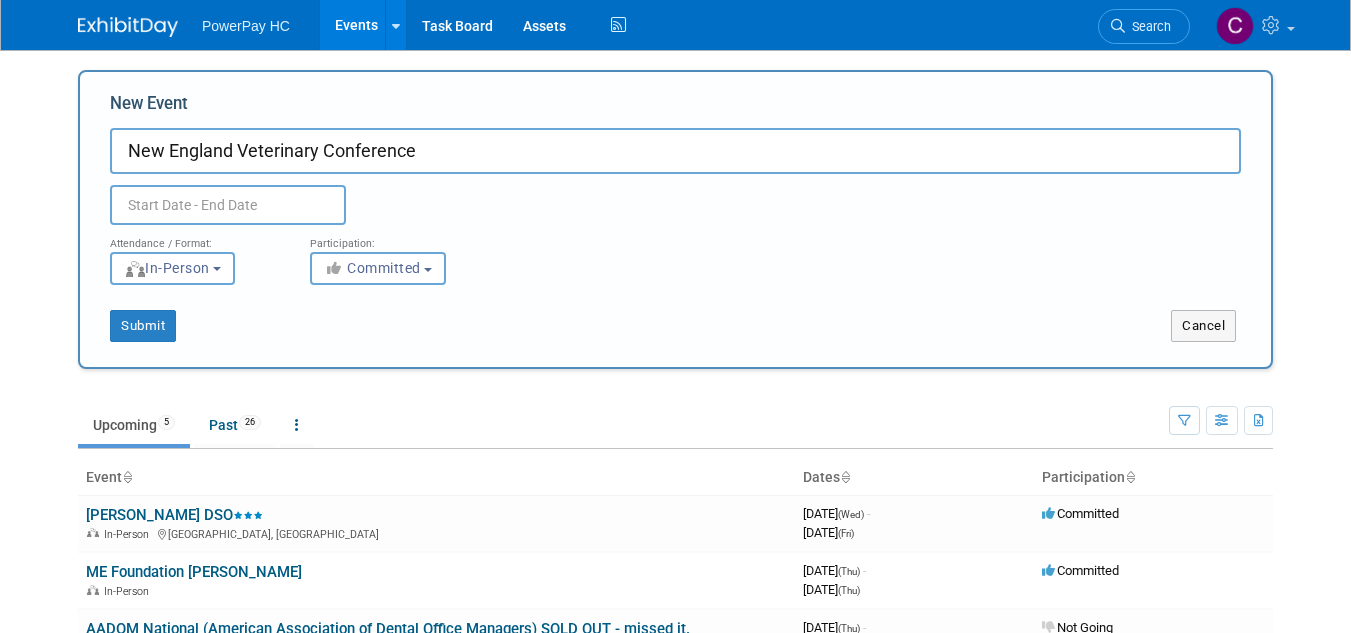click at bounding box center [228, 205] 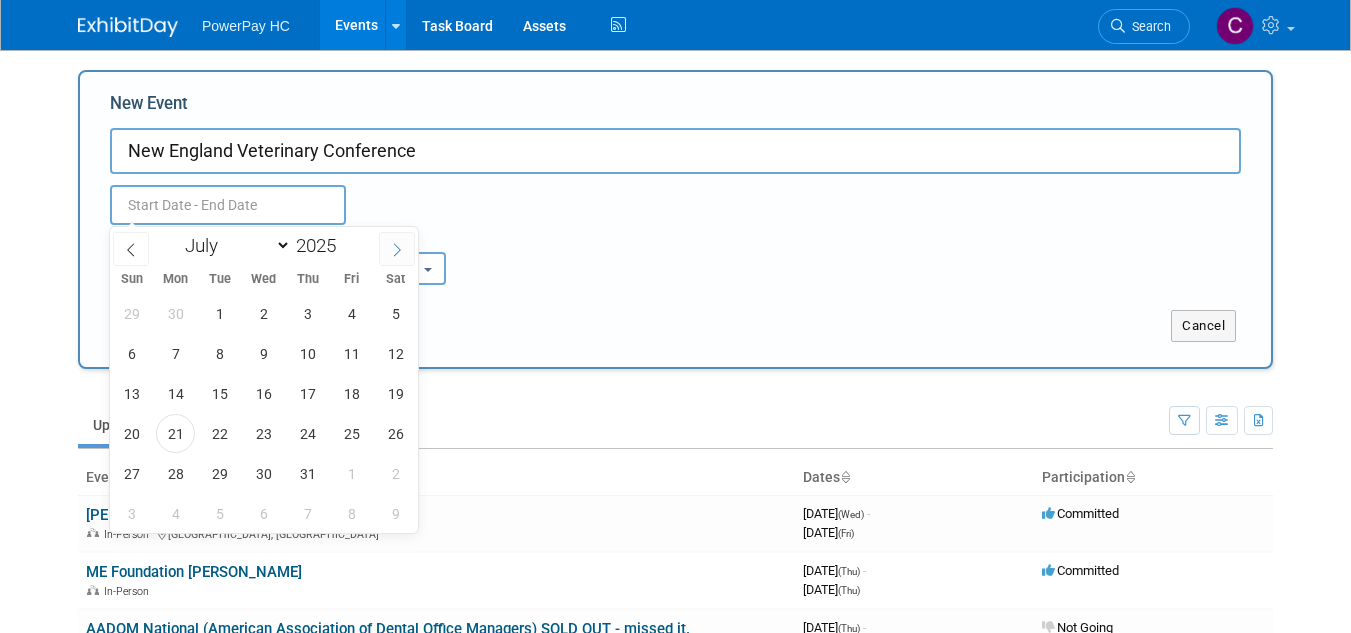 click 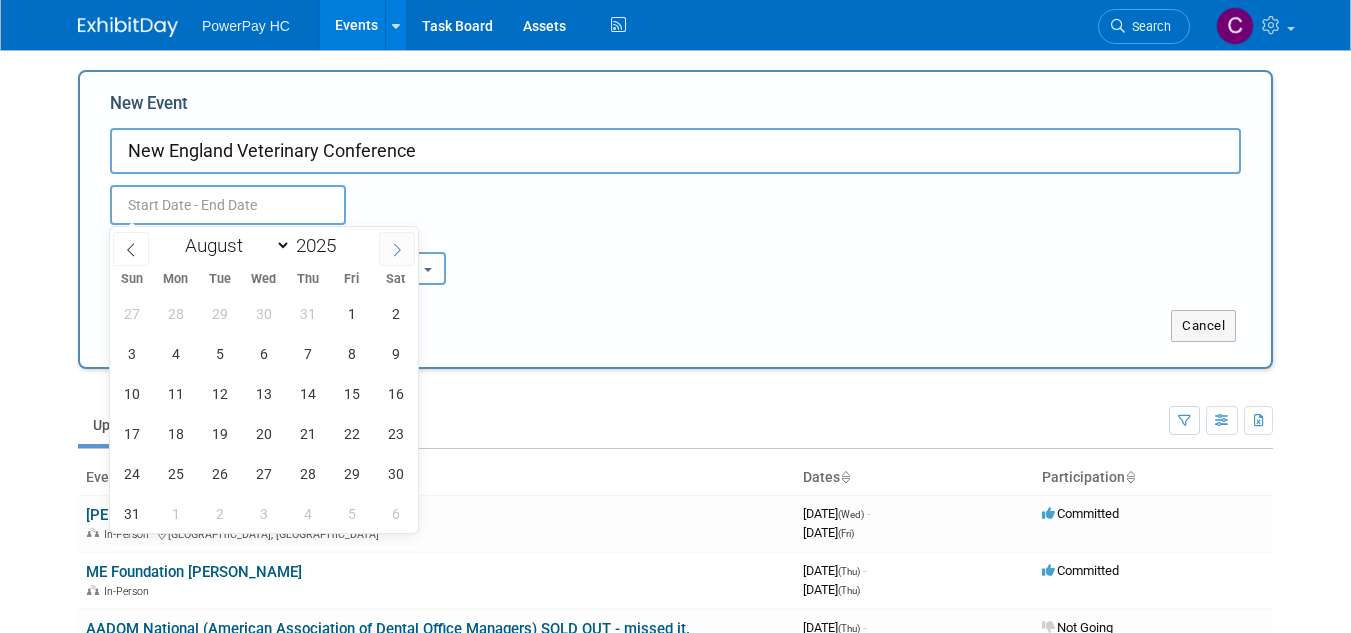click 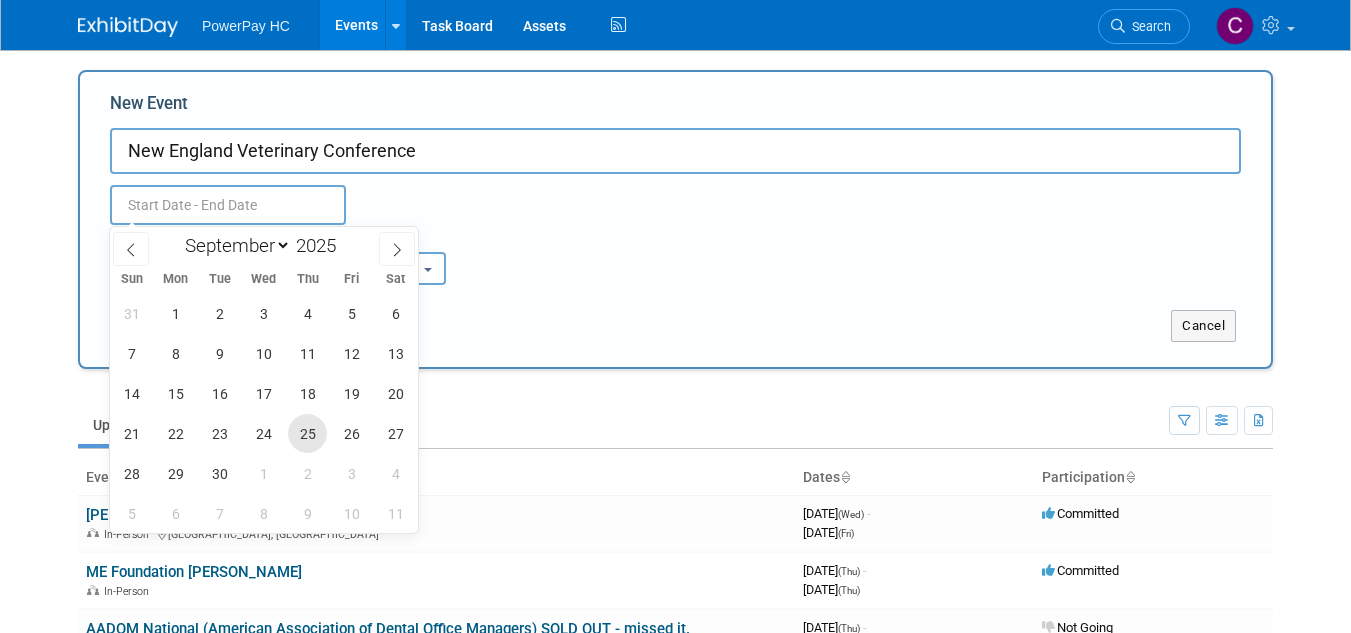 click on "25" at bounding box center (307, 433) 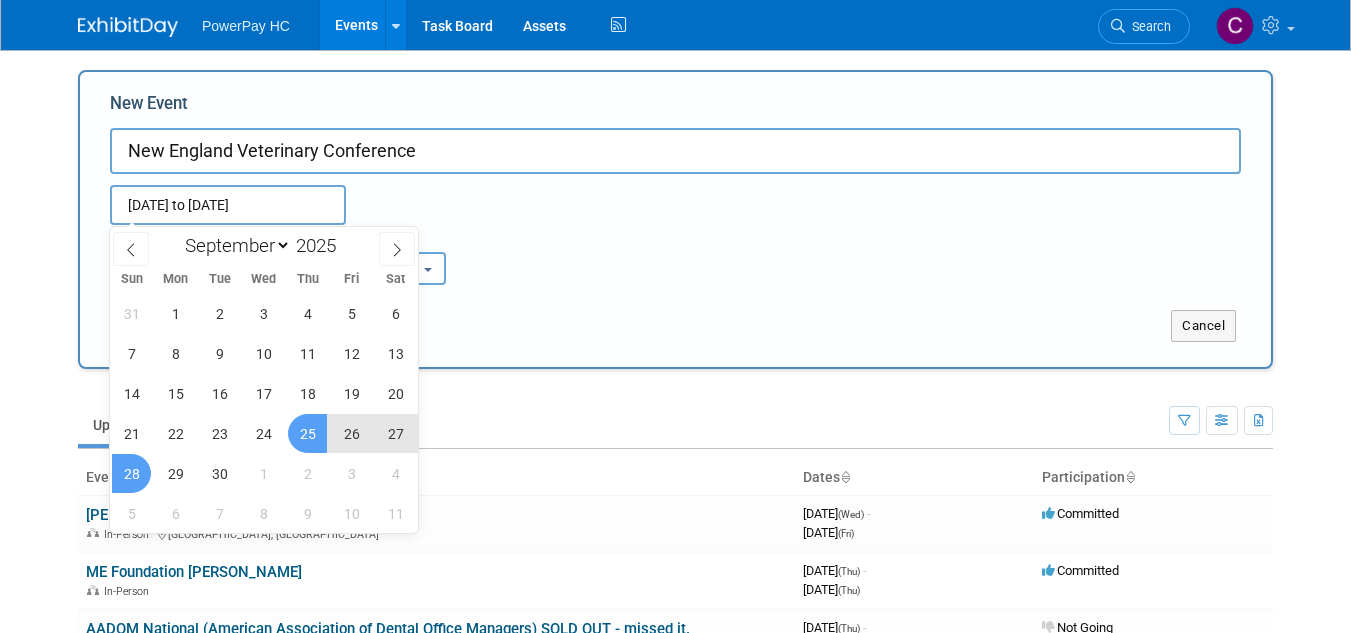 click on "28" at bounding box center [131, 473] 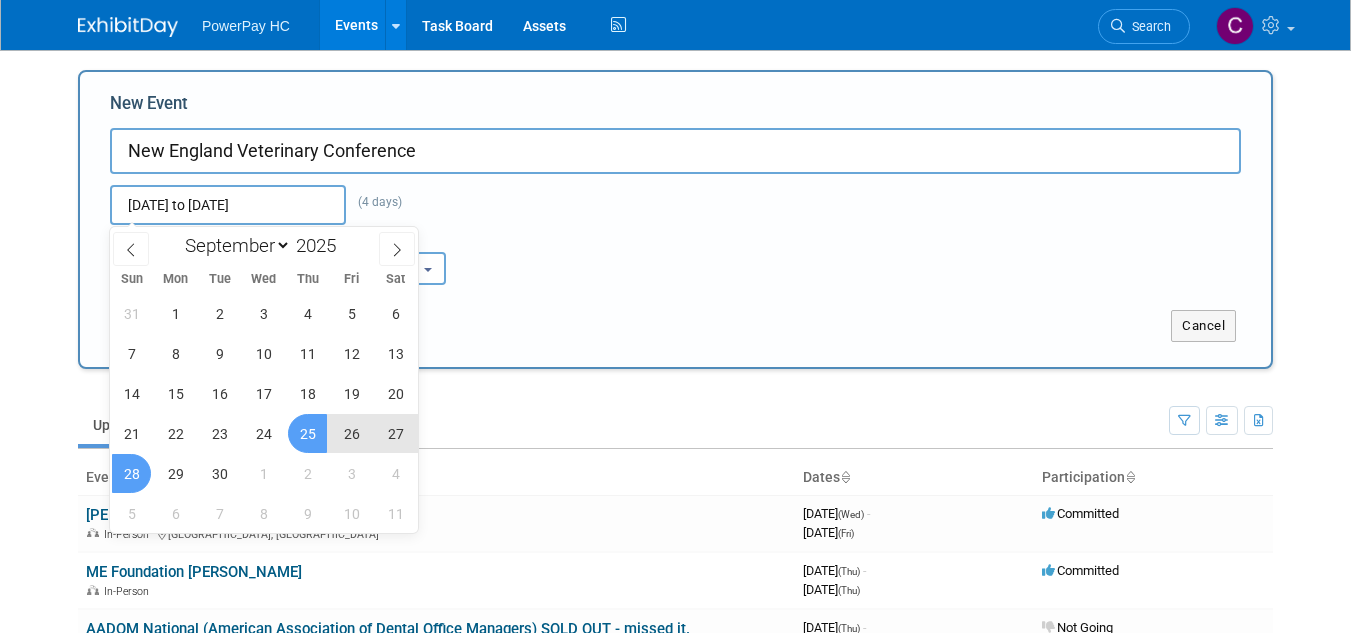 click on "Submit" at bounding box center (328, 326) 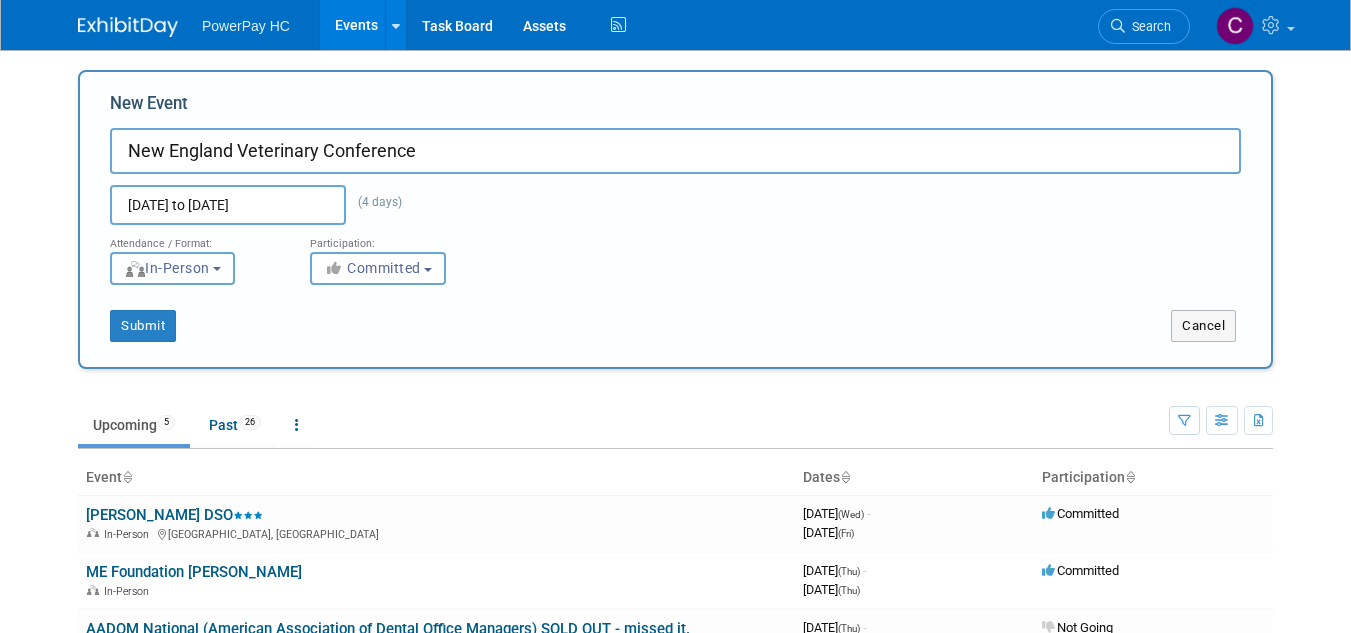 click on "In-Person" at bounding box center [167, 268] 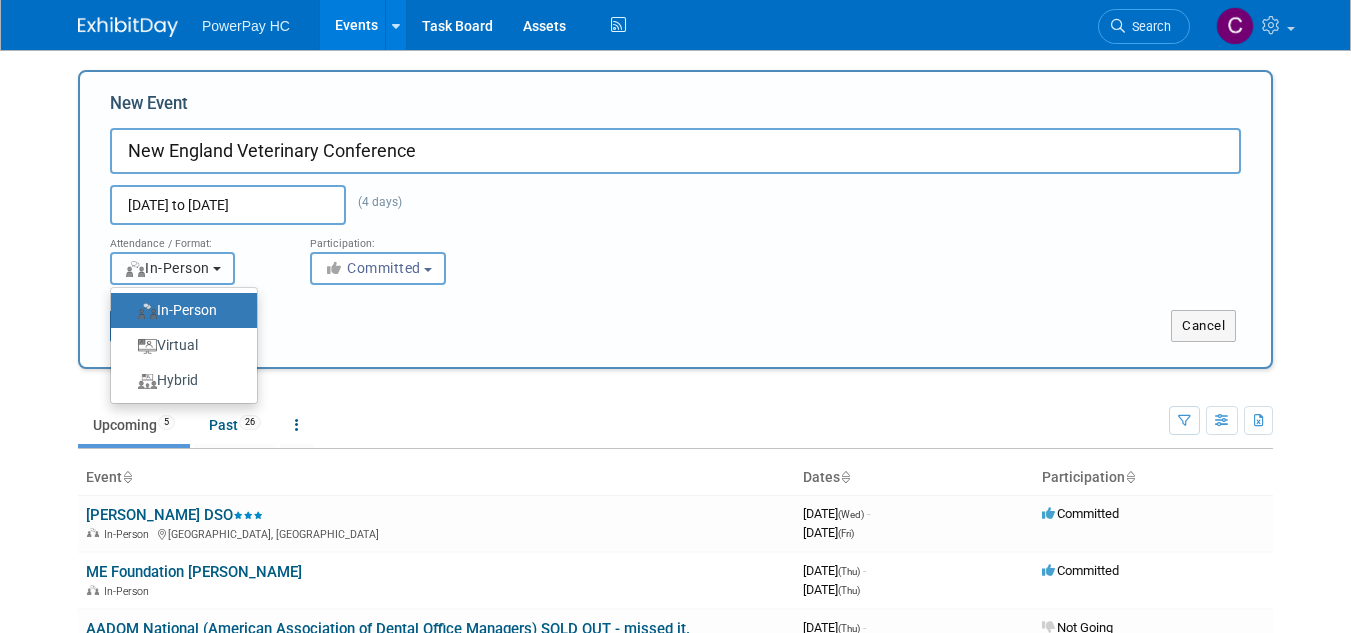 click on "In-Person" at bounding box center [167, 268] 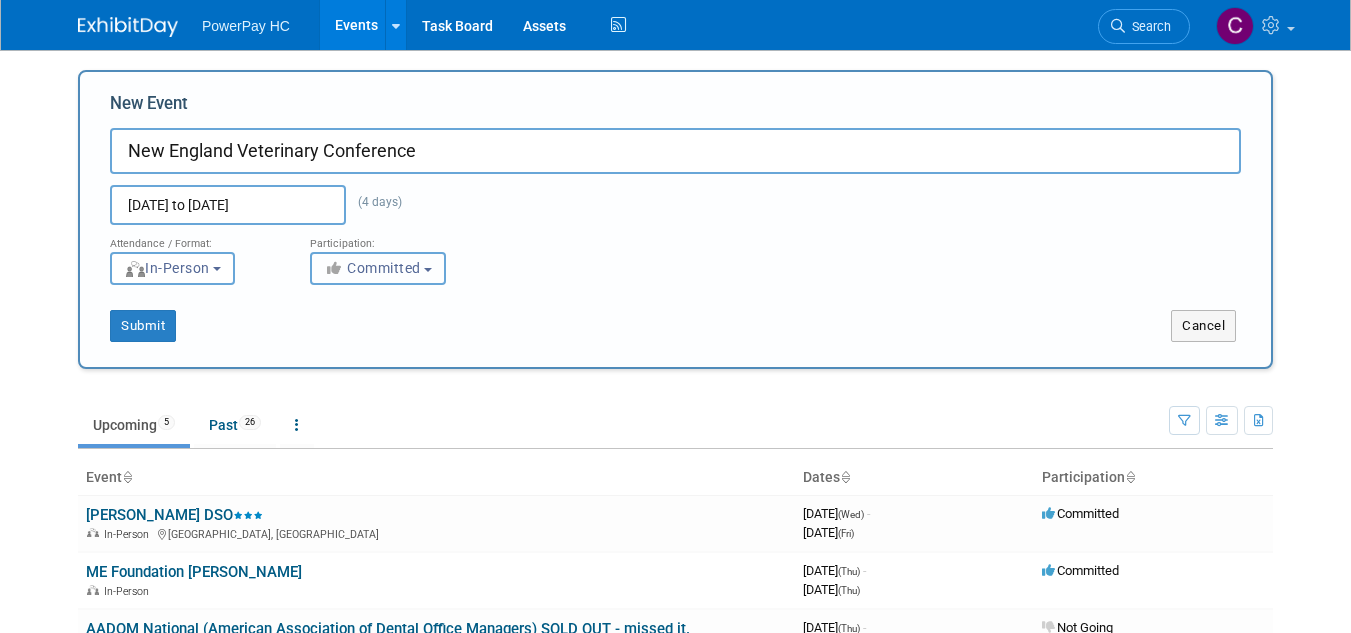 click on "Committed" at bounding box center [372, 268] 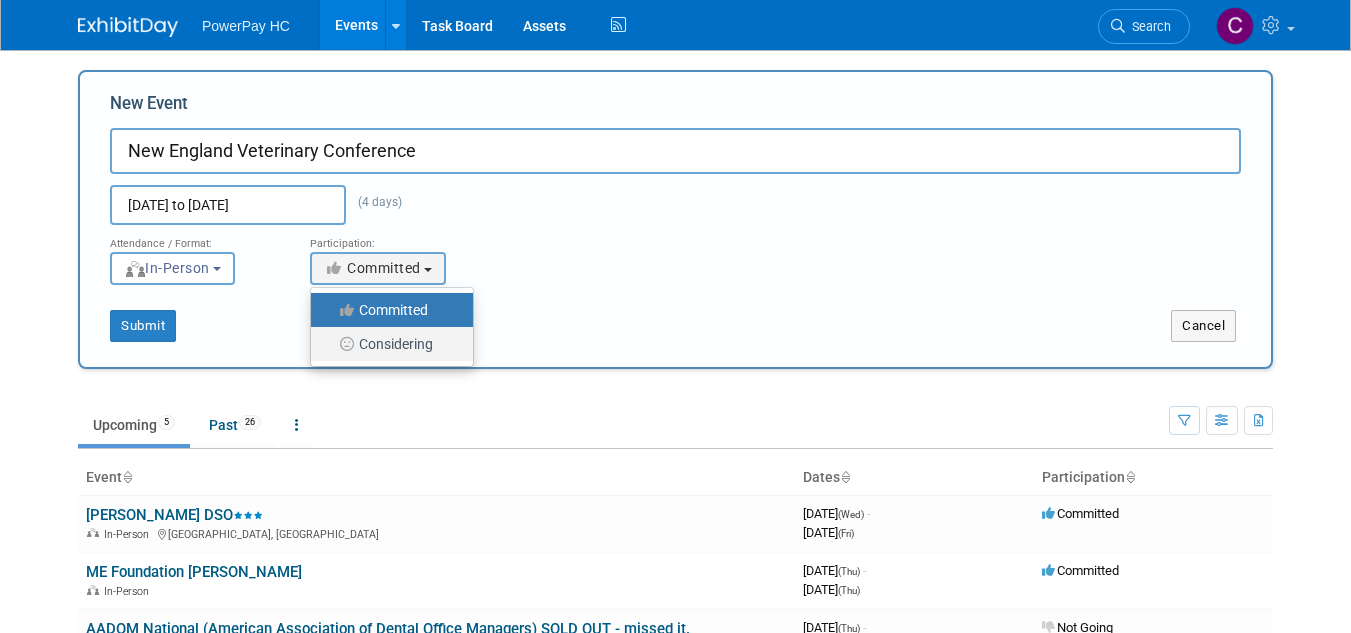 click on "Considering" at bounding box center [387, 344] 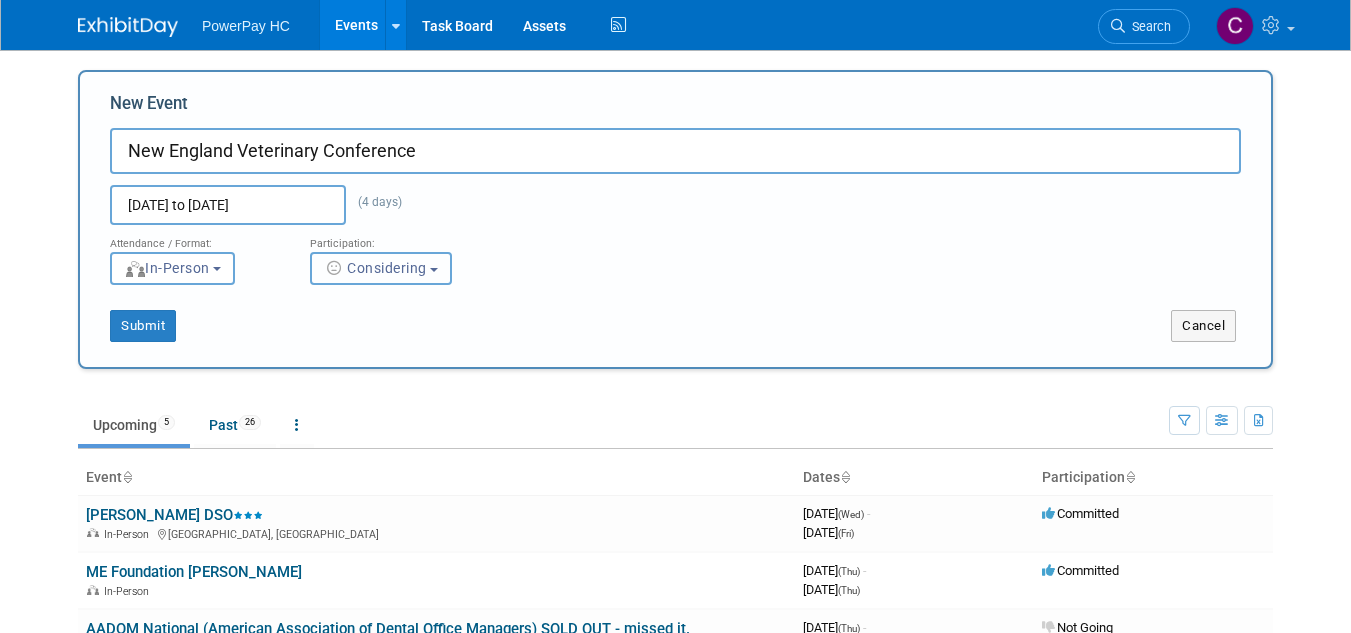 click on "Considering" at bounding box center (381, 268) 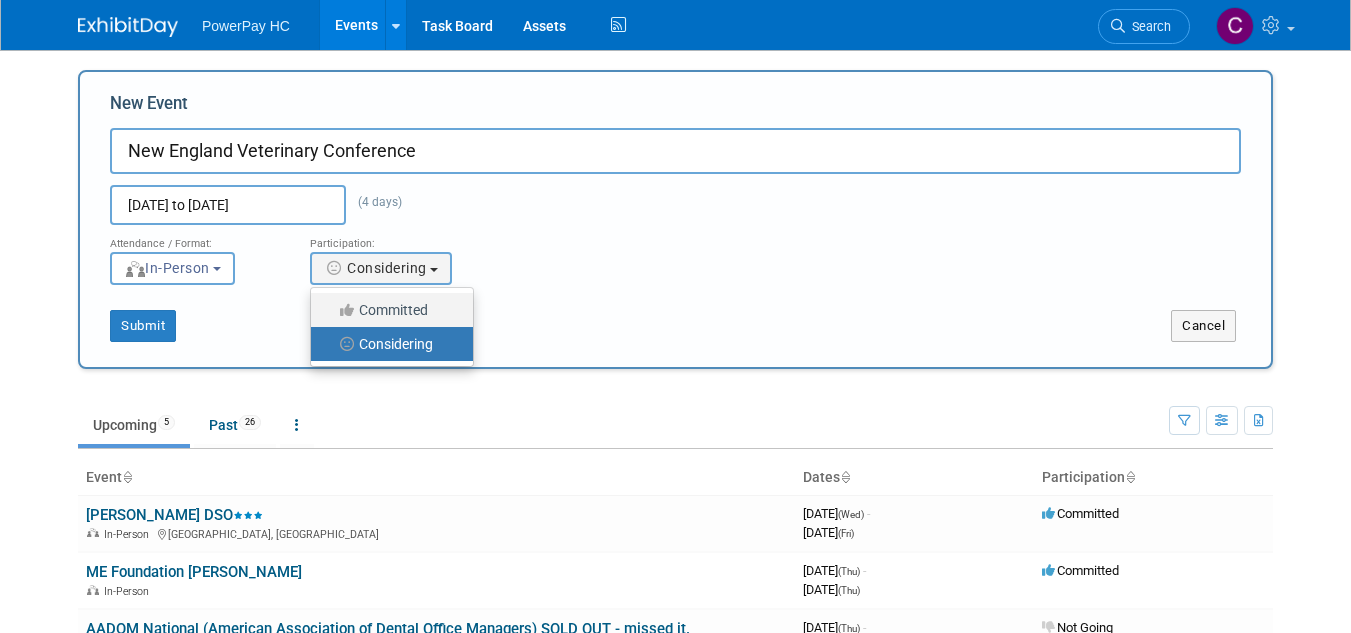 click on "Committed" at bounding box center [387, 310] 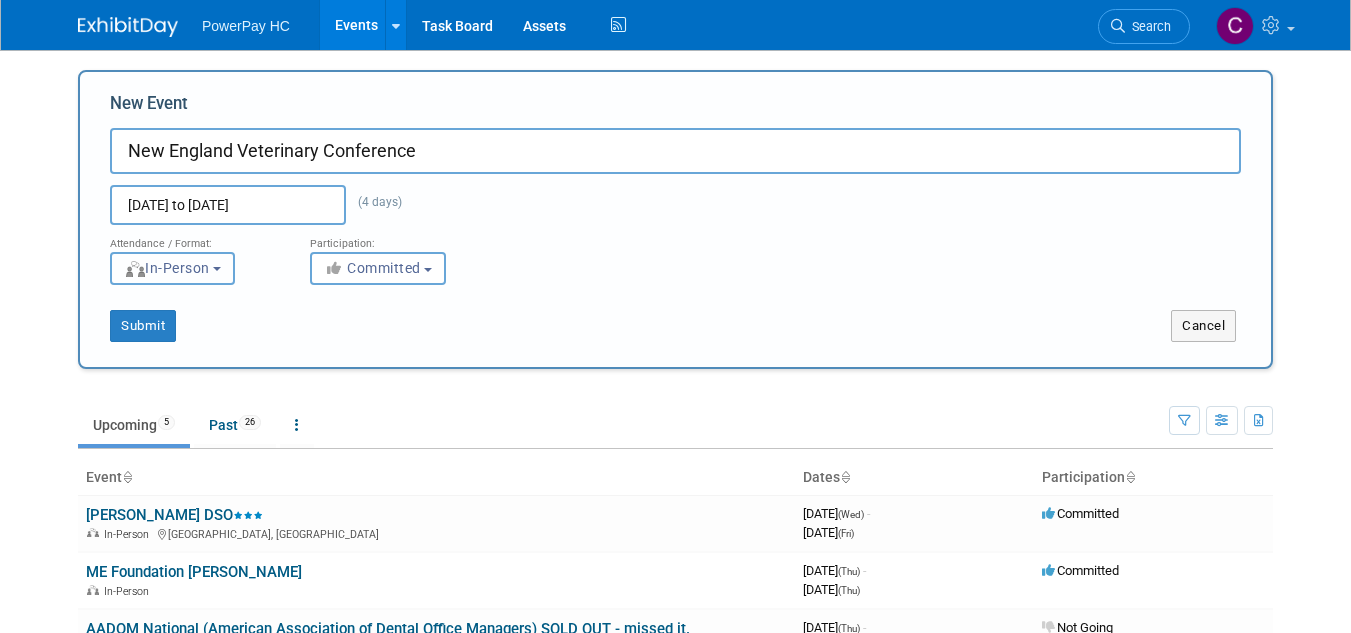 click on "In-Person" at bounding box center (167, 268) 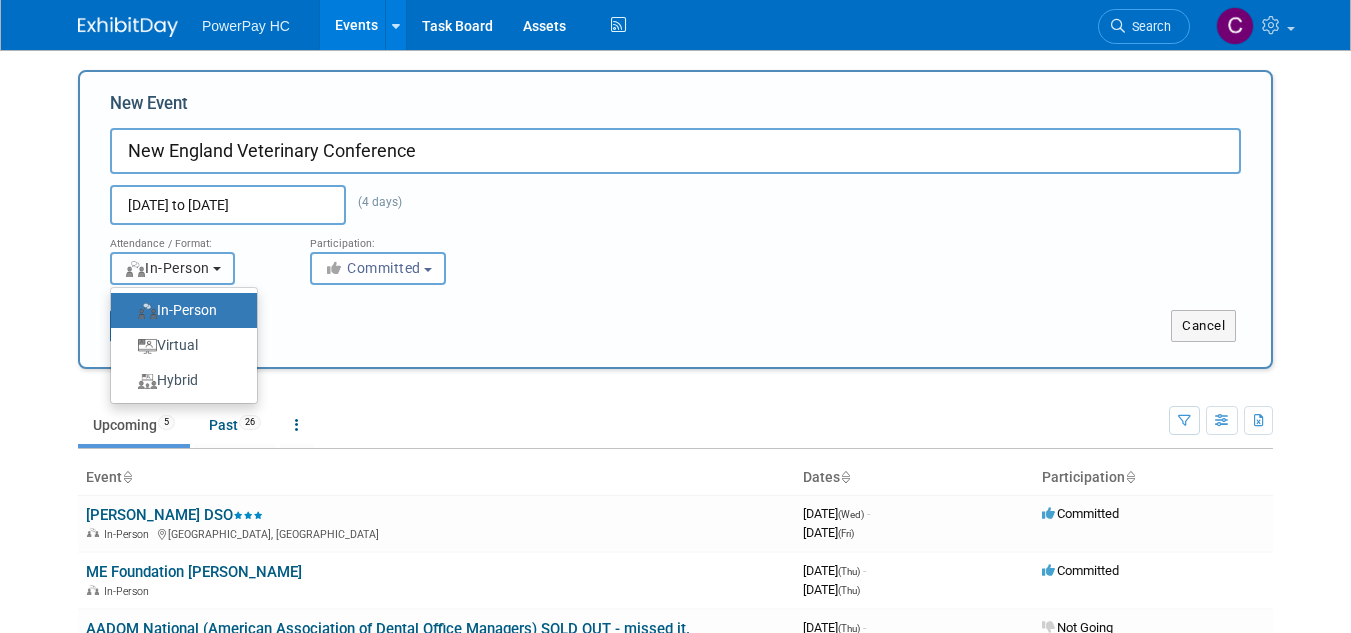 click on "In-Person" at bounding box center (167, 268) 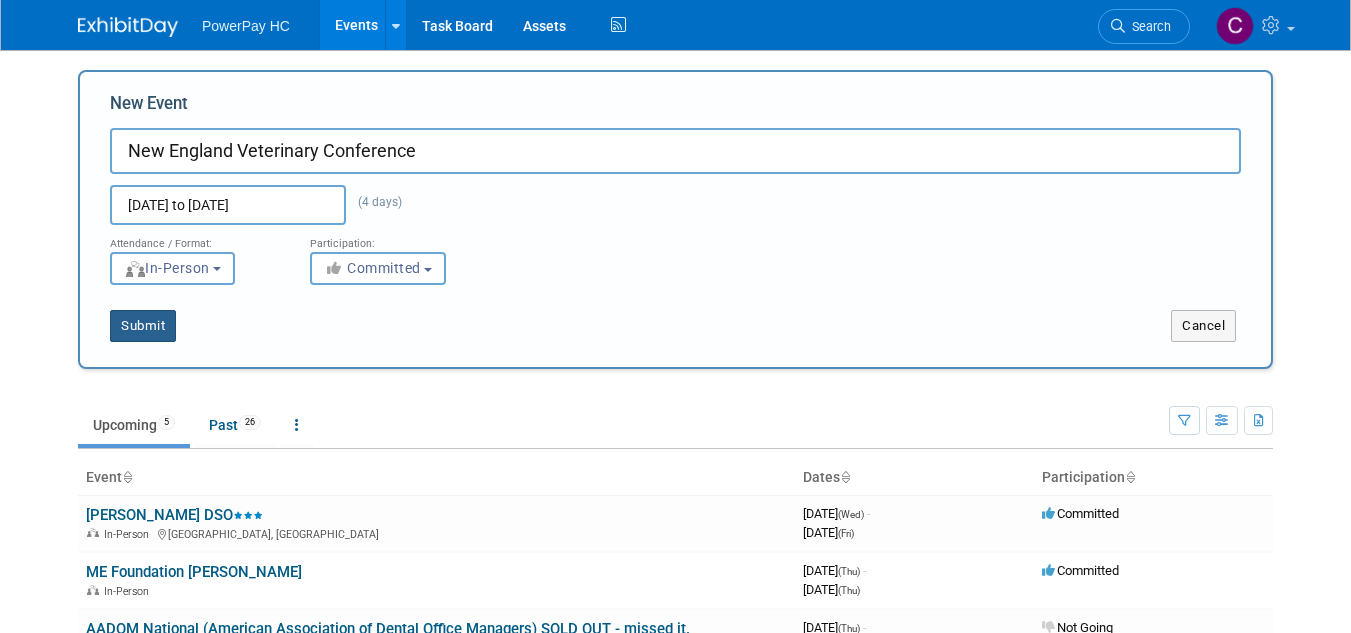 click on "Submit" at bounding box center [143, 326] 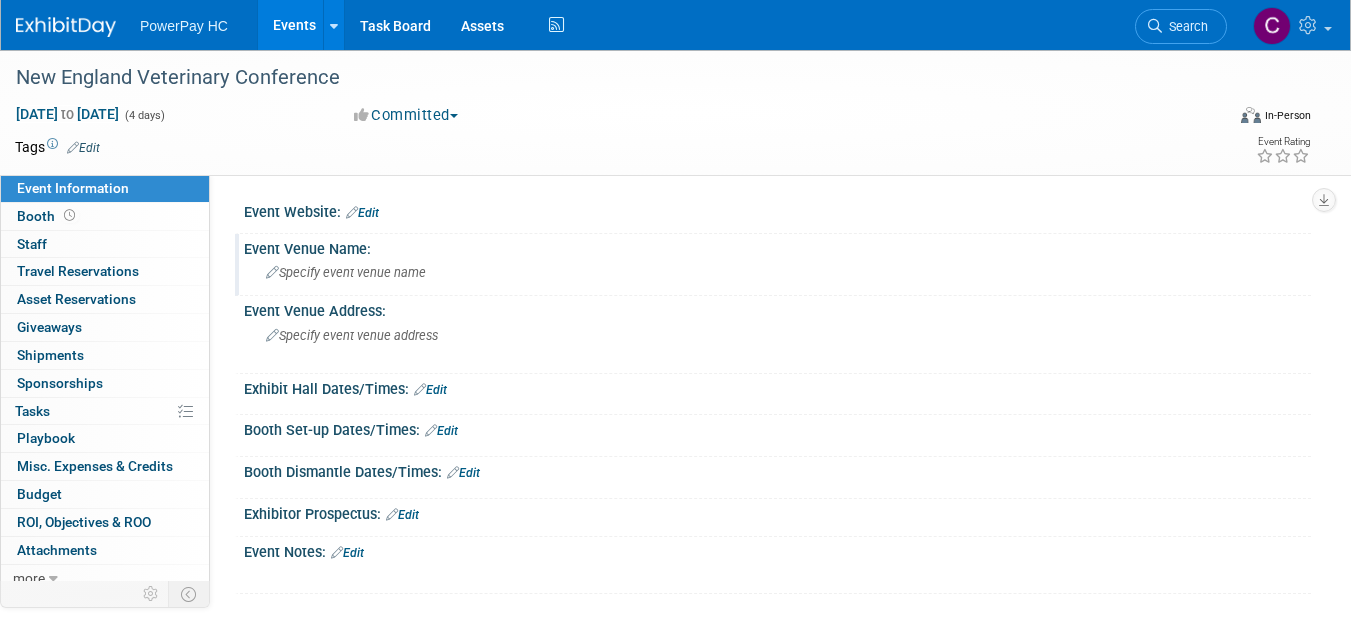 scroll, scrollTop: 0, scrollLeft: 0, axis: both 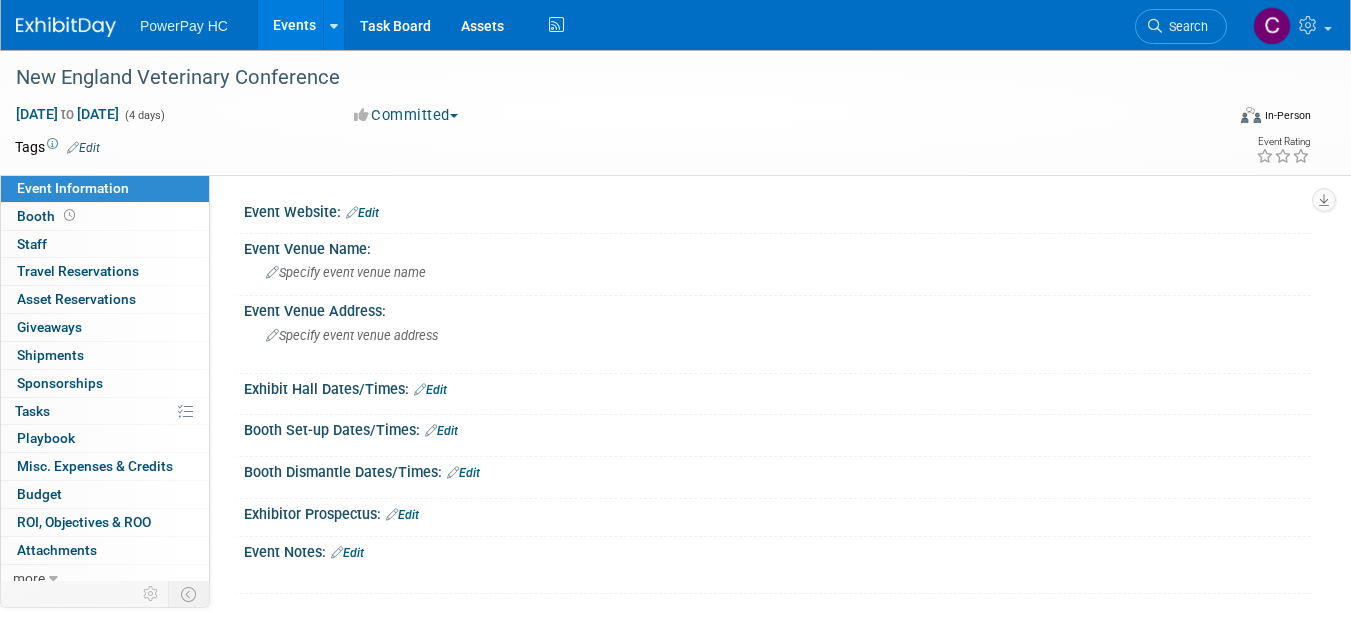 click on "Edit" at bounding box center [362, 213] 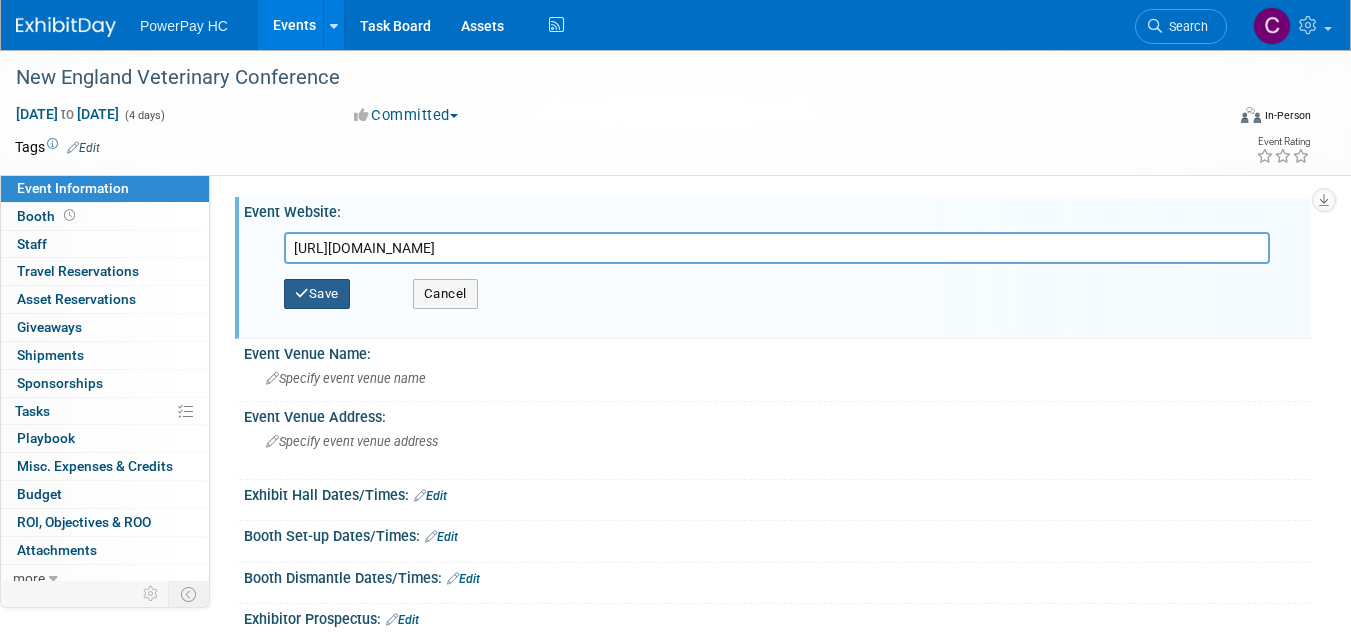 type on "[URL][DOMAIN_NAME]" 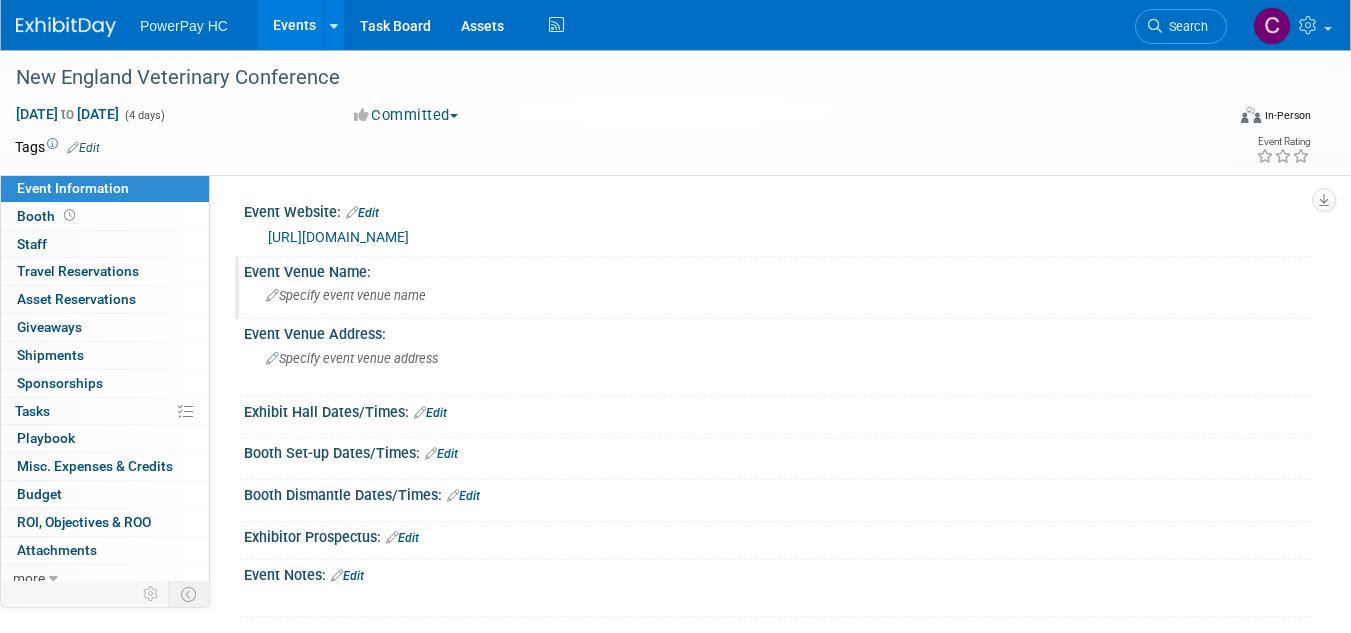 click on "Specify event venue name" at bounding box center [346, 295] 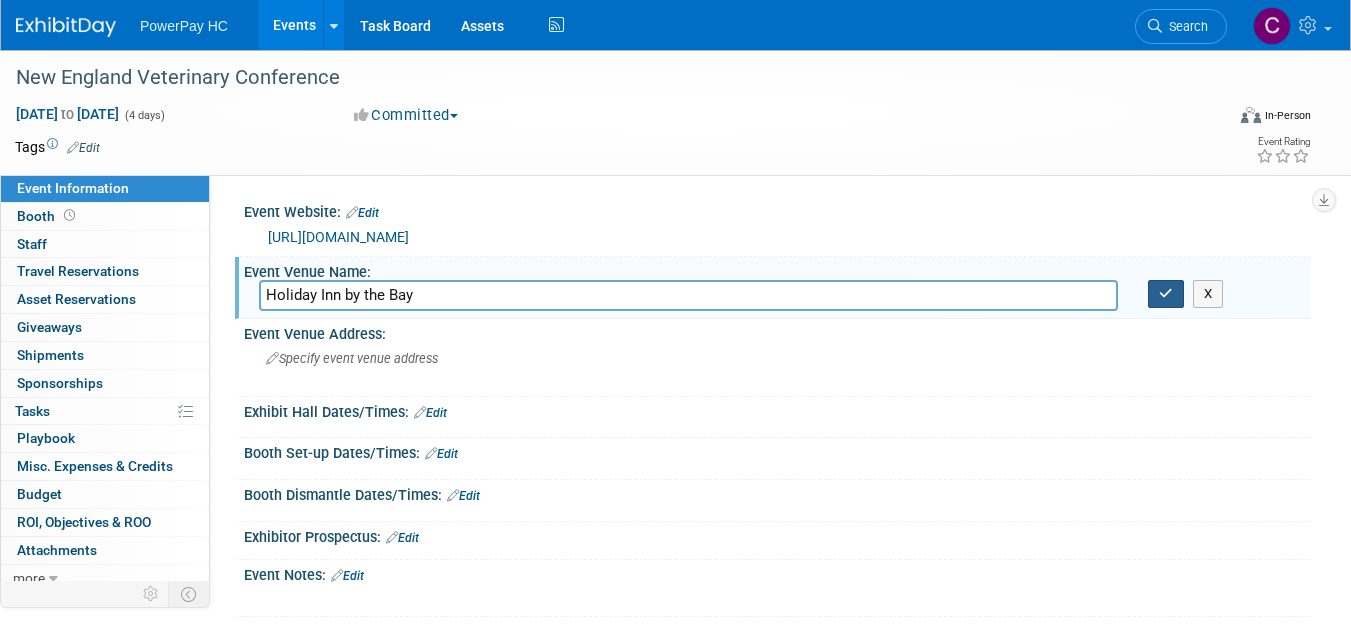 type on "Holiday Inn by the Bay" 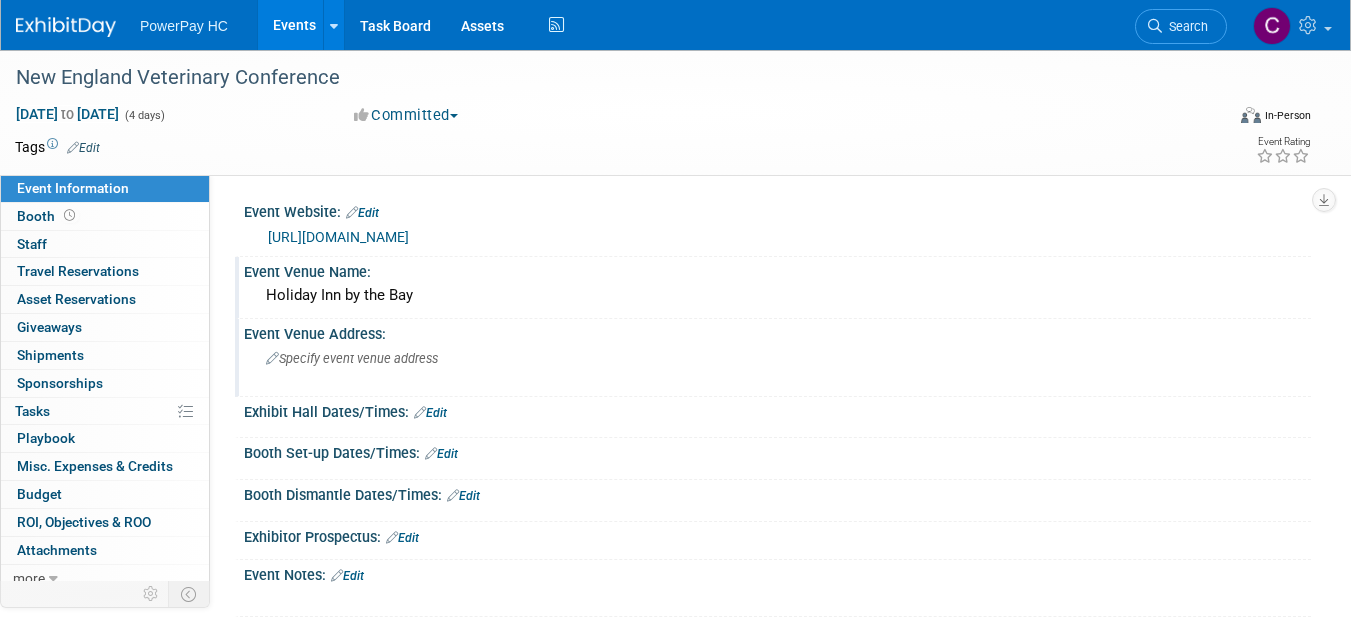 click on "Specify event venue address" at bounding box center [352, 358] 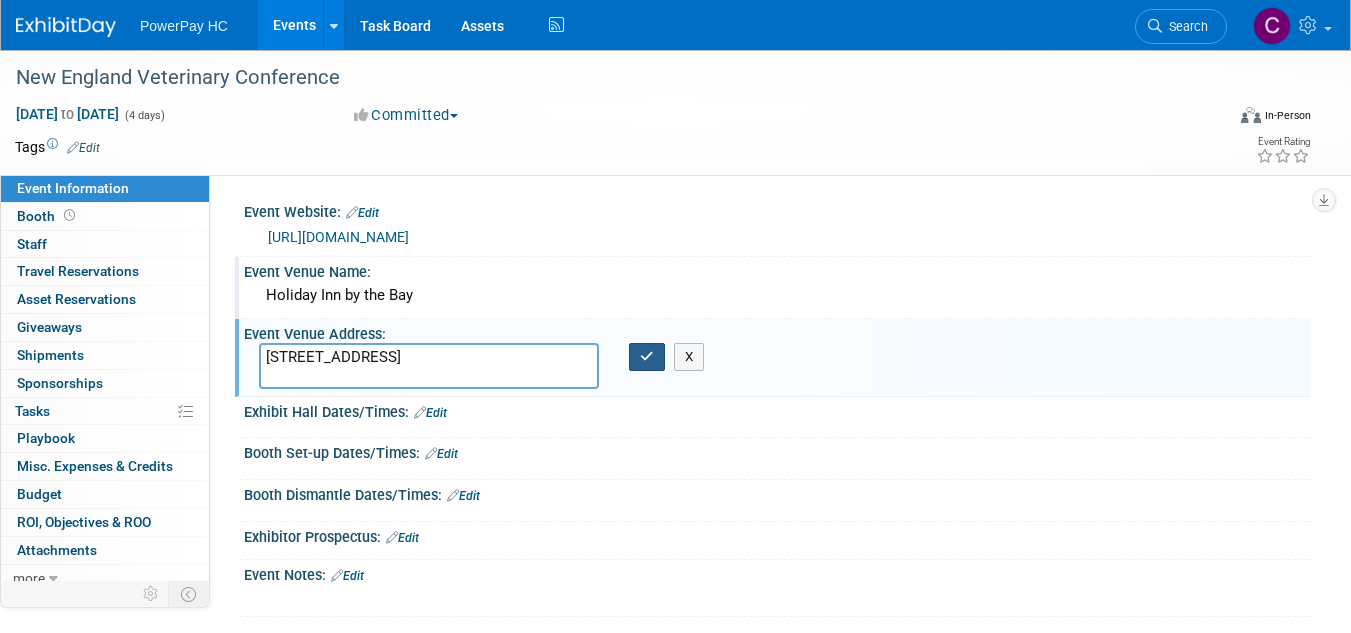 type on "[STREET_ADDRESS]" 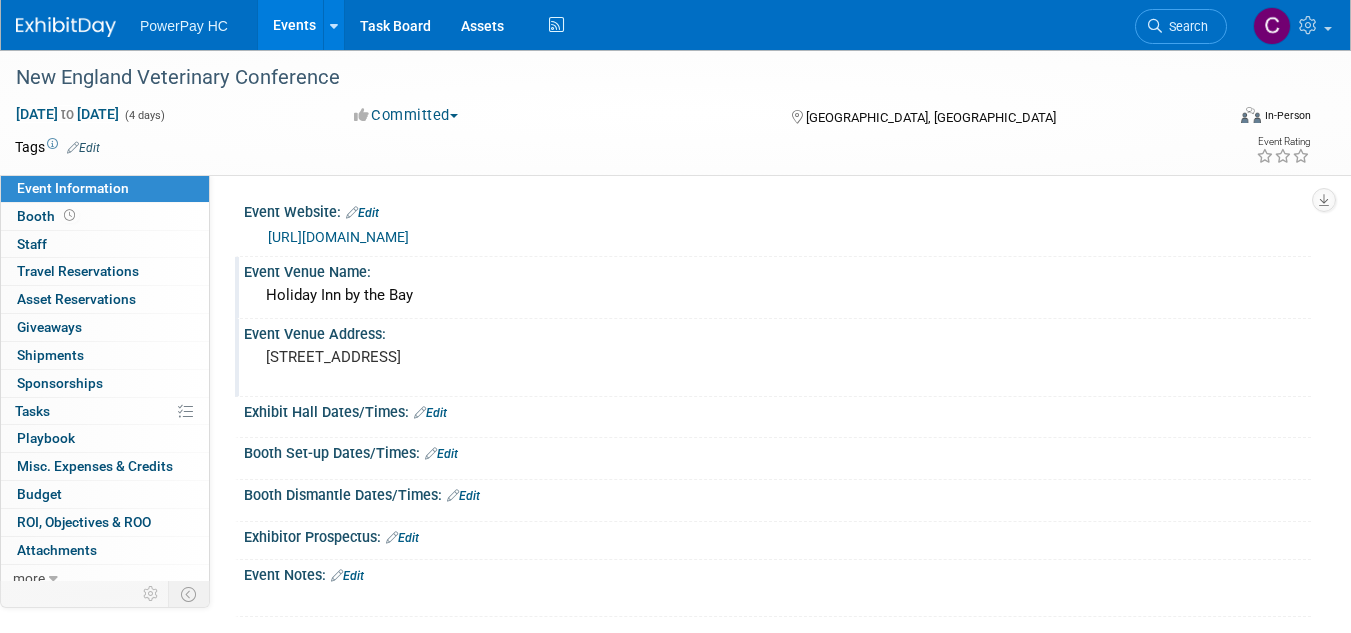 click on "Exhibit Hall Dates/Times:
Edit" at bounding box center (777, 410) 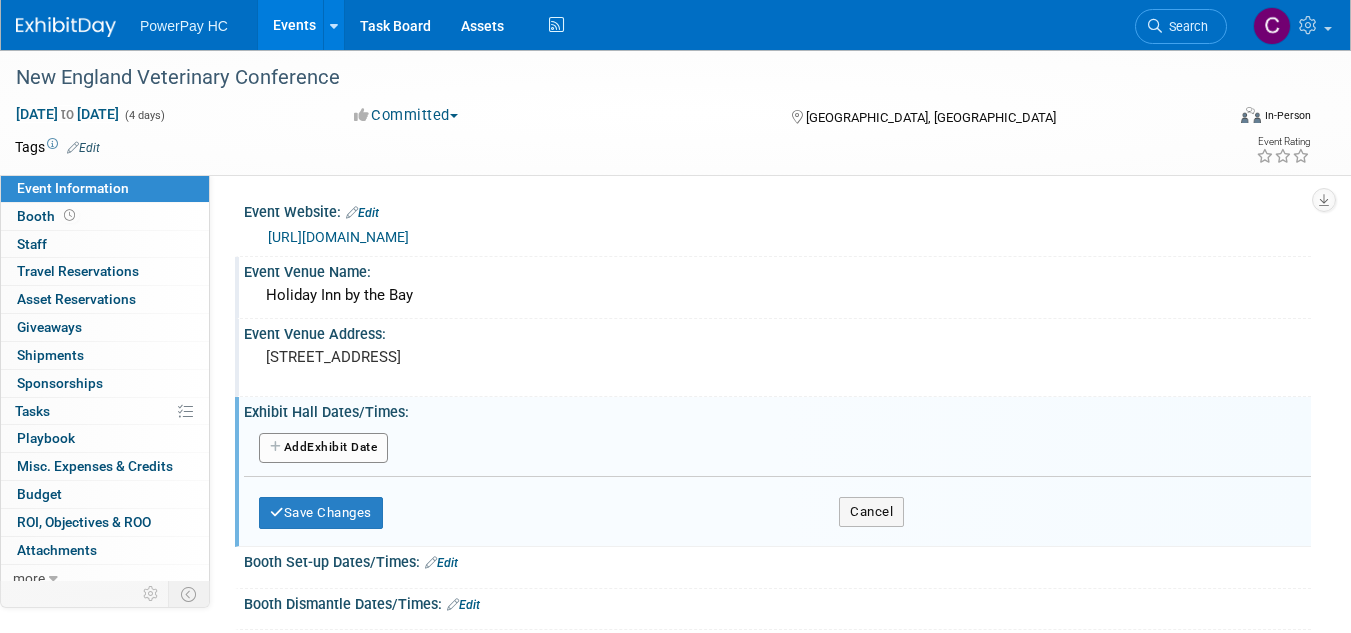 click on "Add  Another  Exhibit Date" at bounding box center (323, 448) 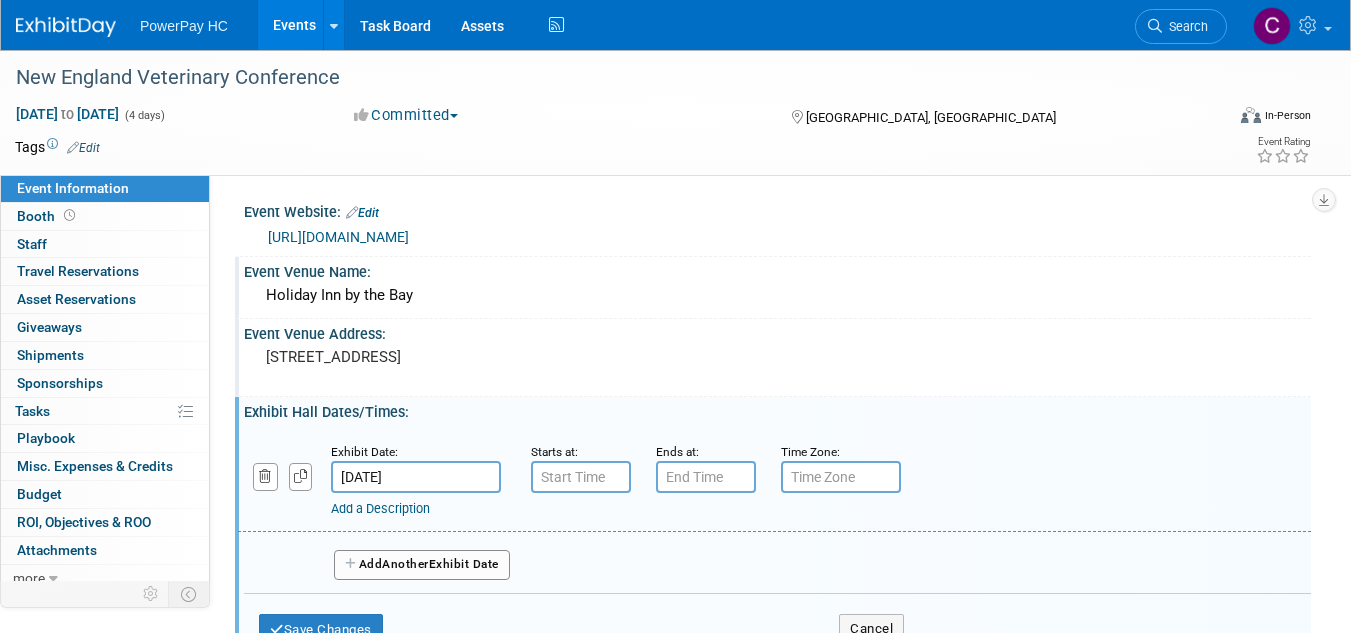type on "7:00 AM" 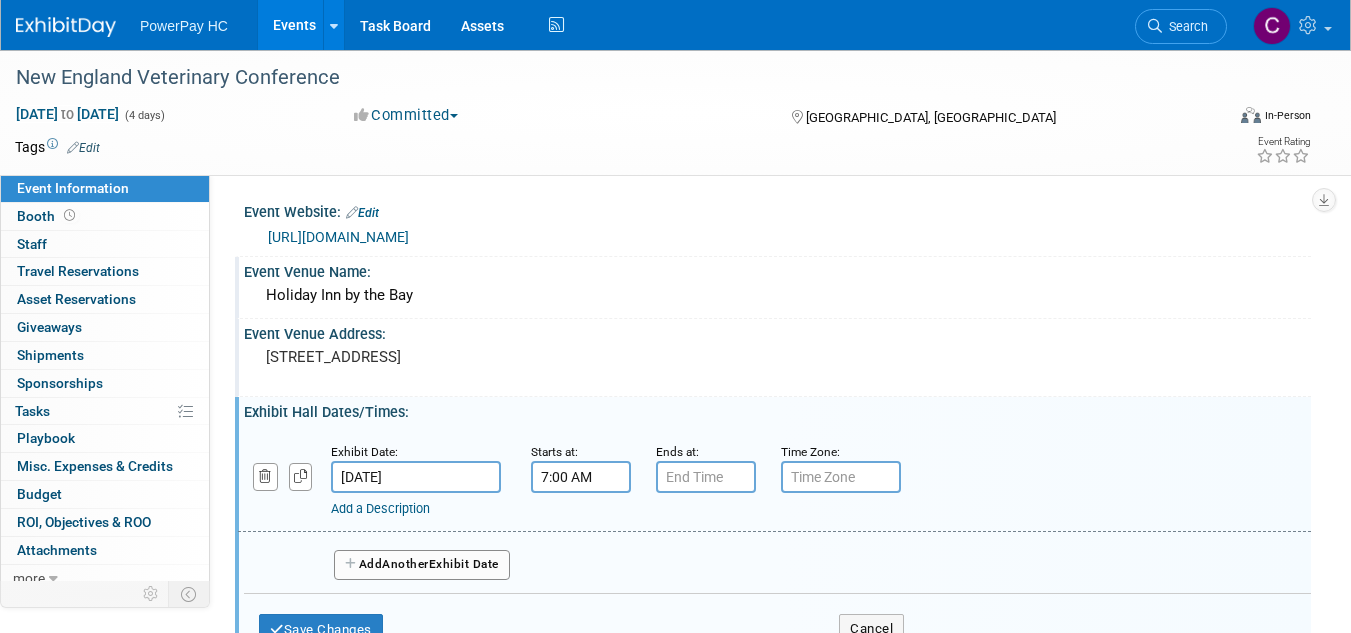click on "7:00 AM" at bounding box center (581, 477) 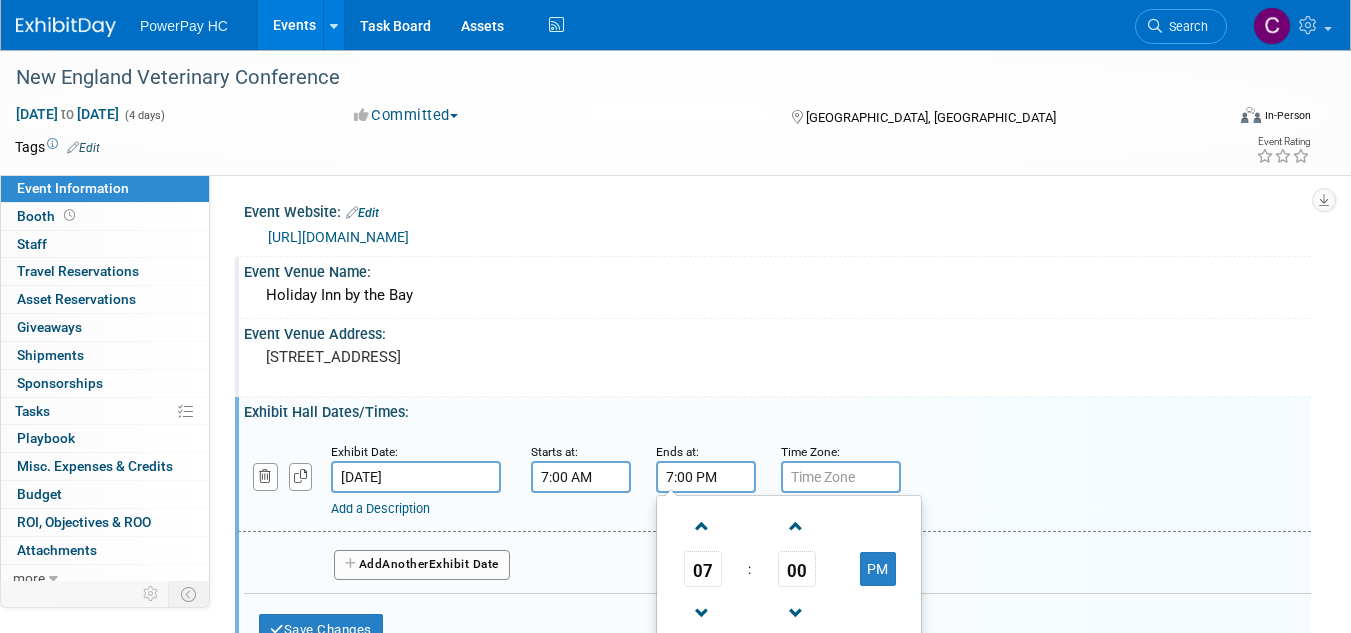 click on "7:00 PM" at bounding box center (706, 477) 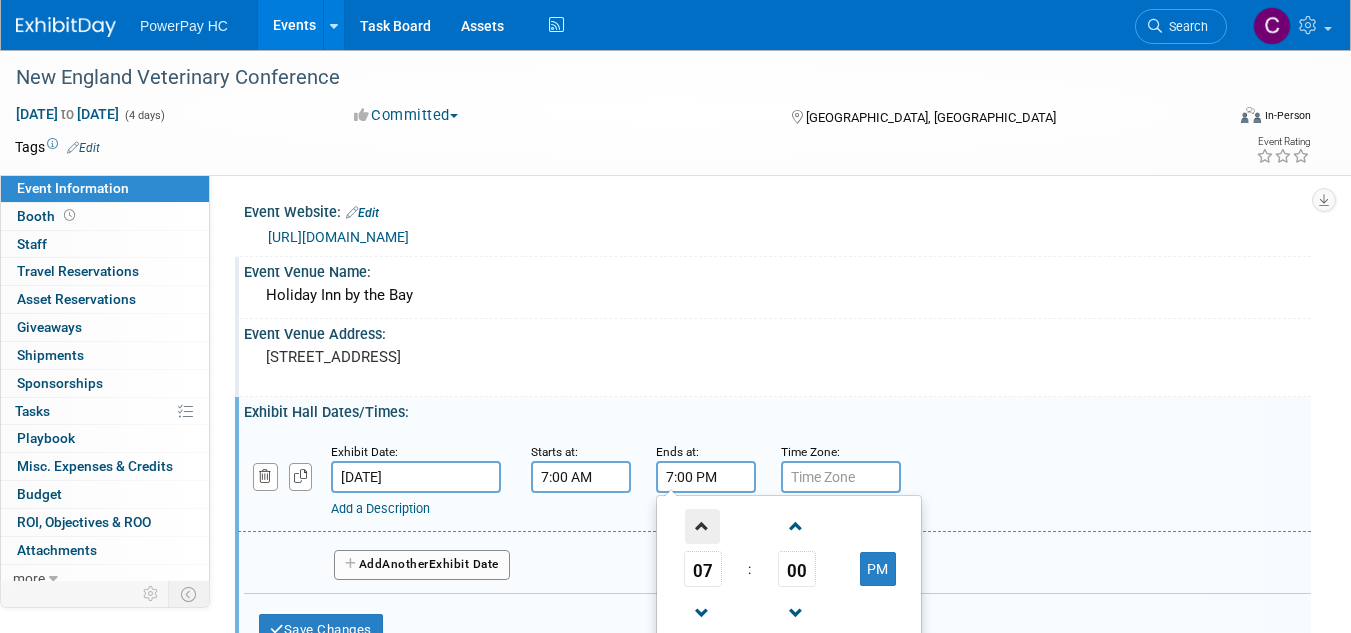 click at bounding box center [702, 526] 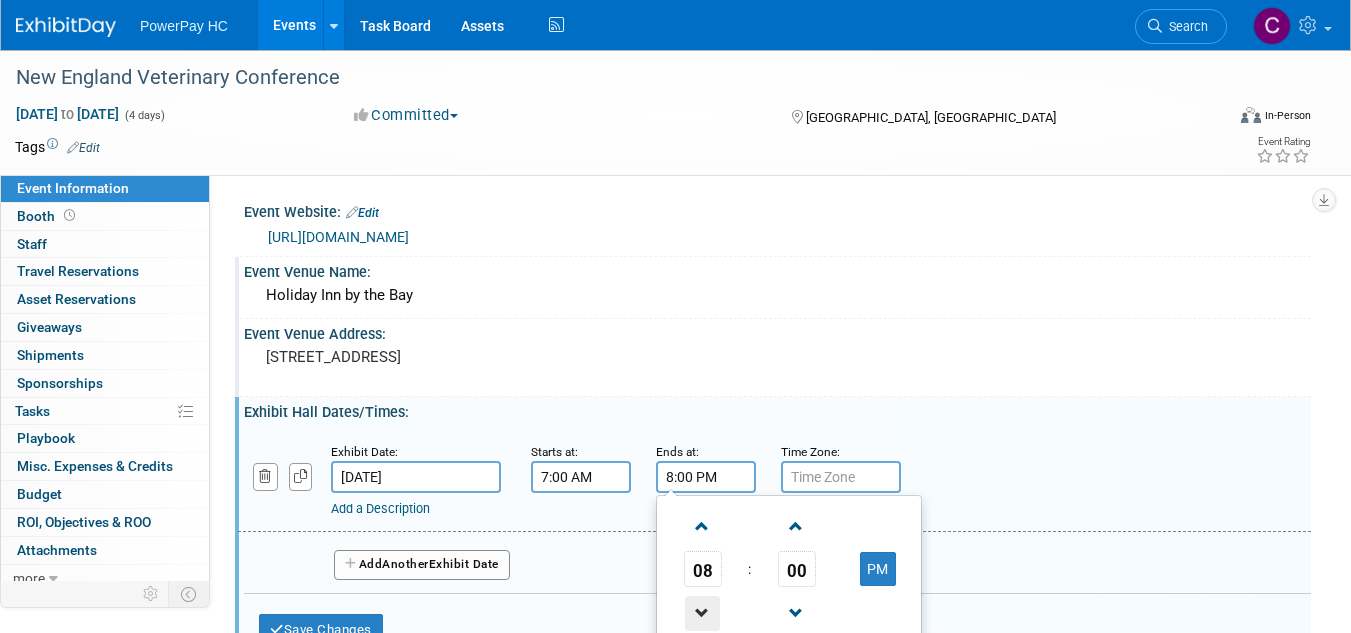 click at bounding box center [702, 613] 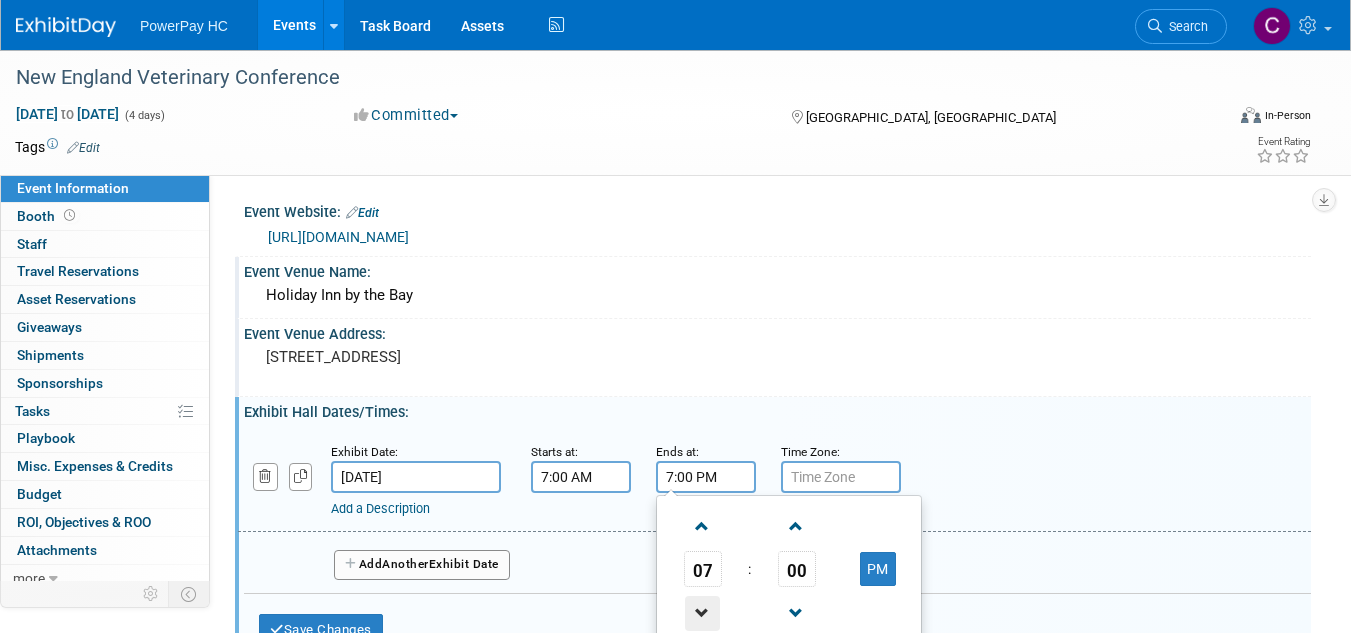 click at bounding box center [702, 613] 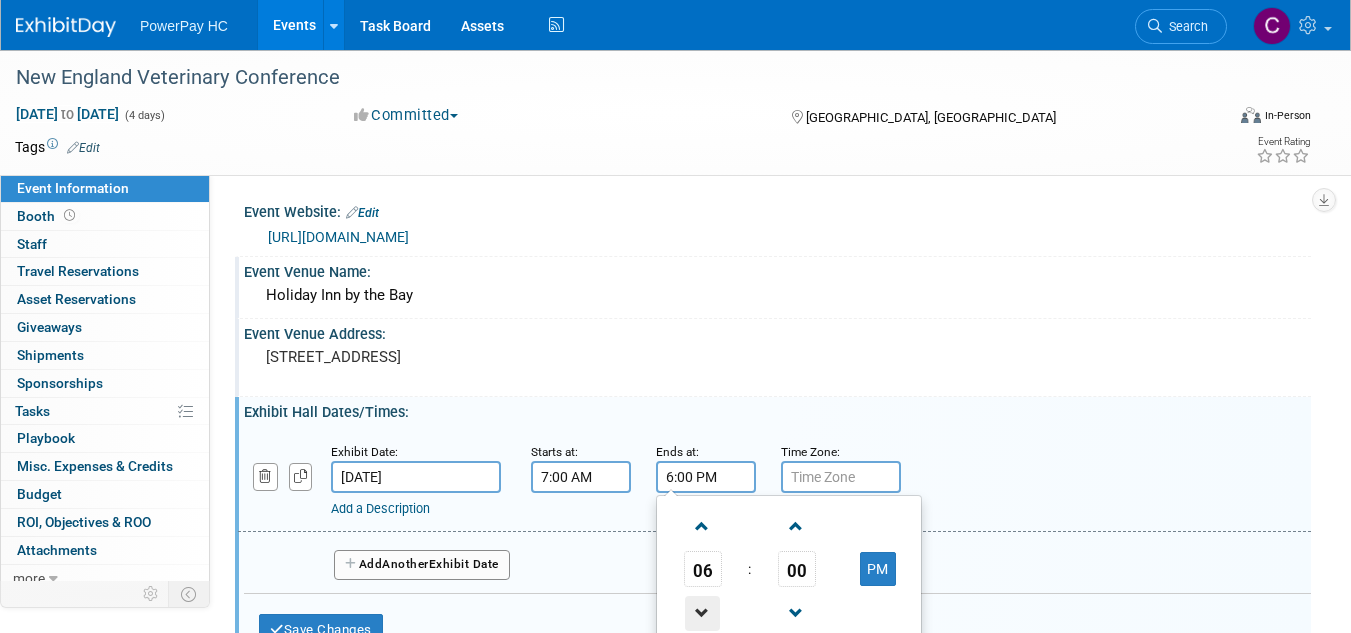click at bounding box center [702, 613] 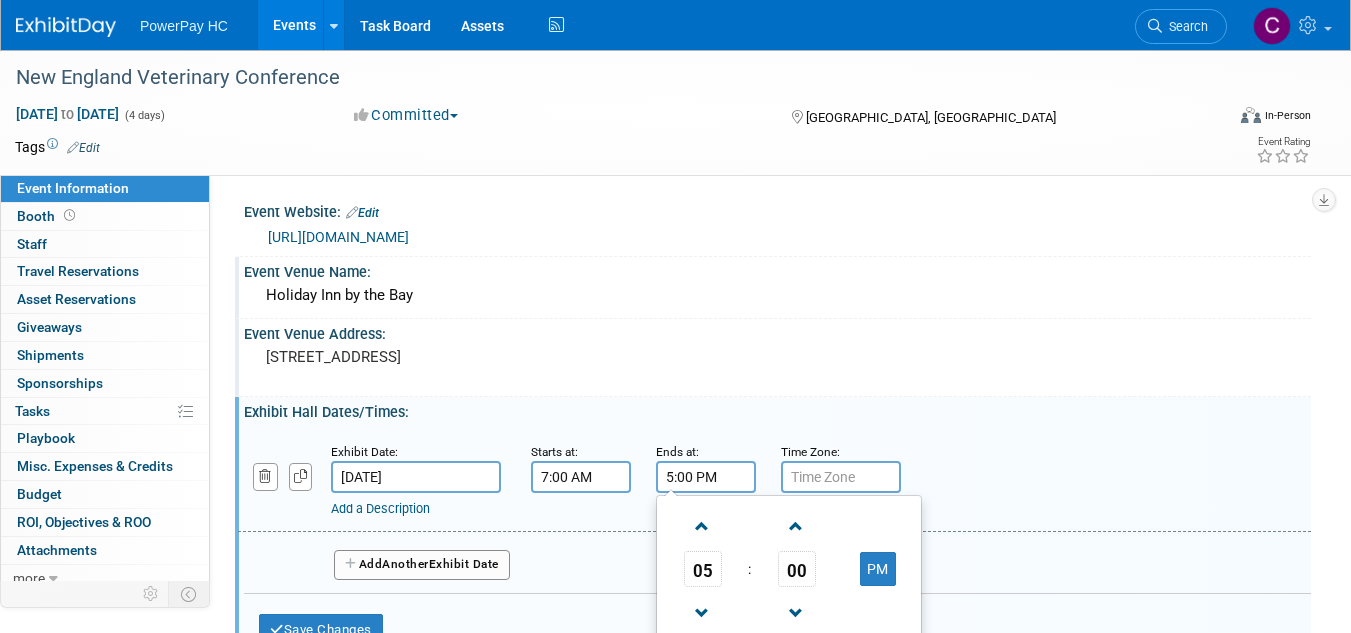 click on "Add a Description
Description:" at bounding box center (774, 479) 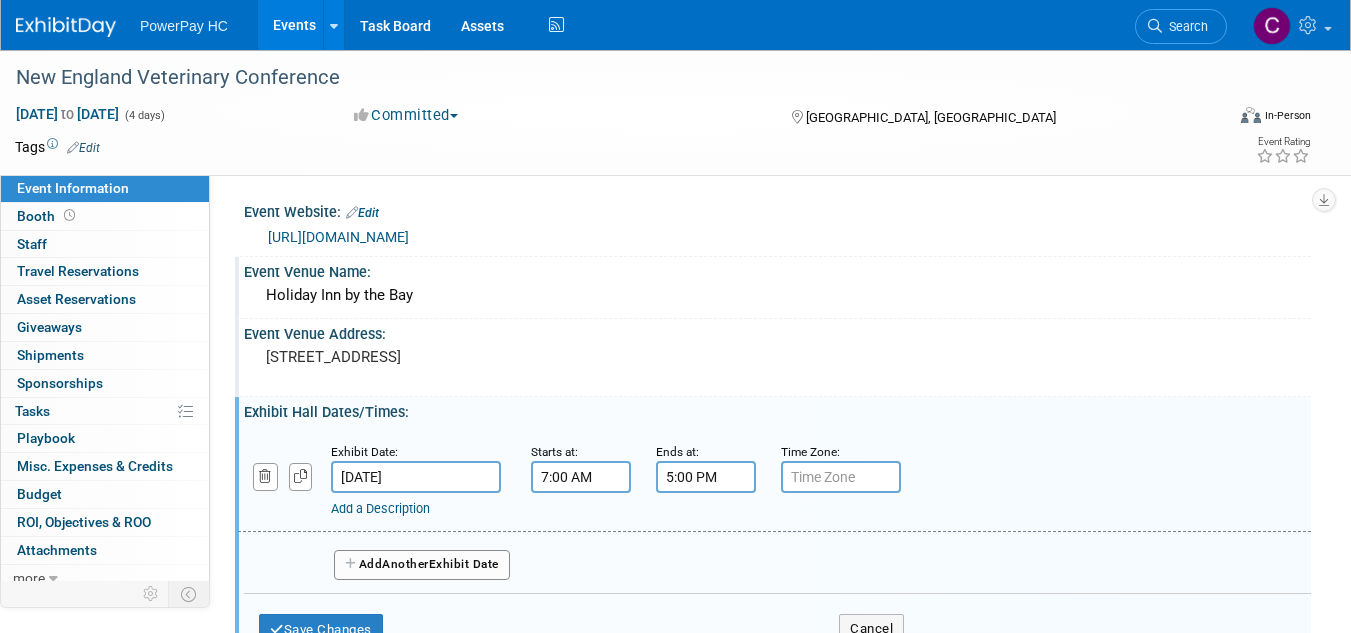 click on "Add a Description
Description:" at bounding box center (774, 479) 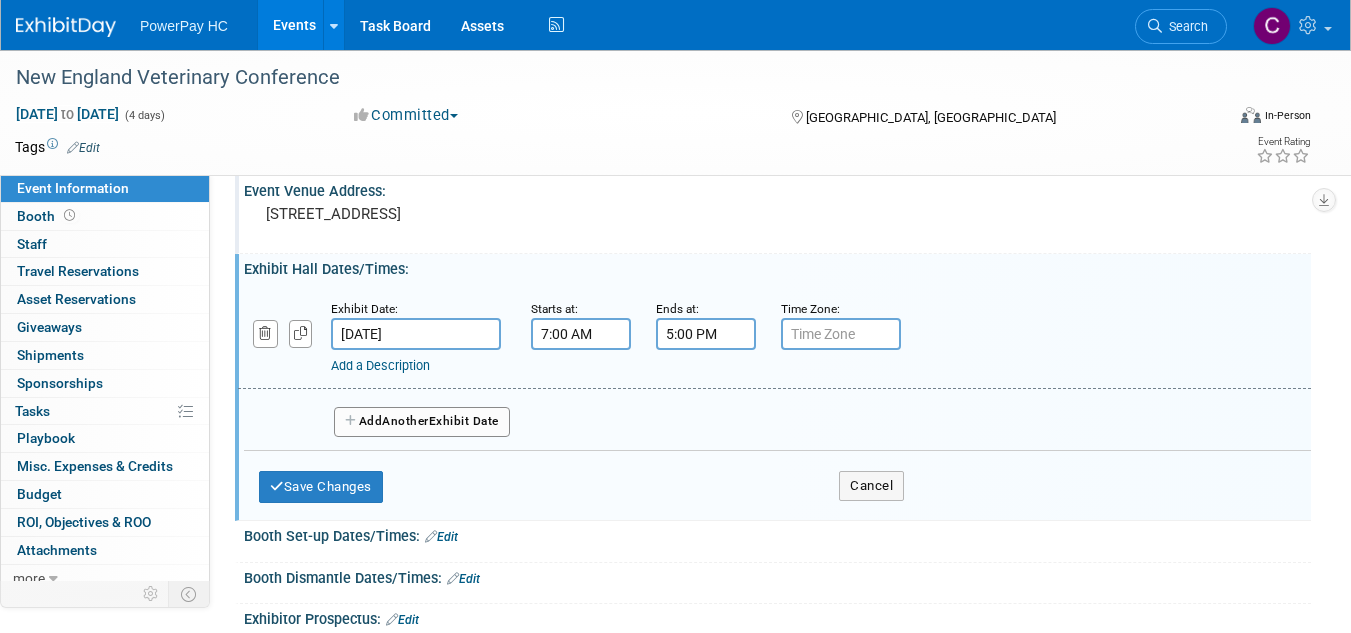 scroll, scrollTop: 200, scrollLeft: 0, axis: vertical 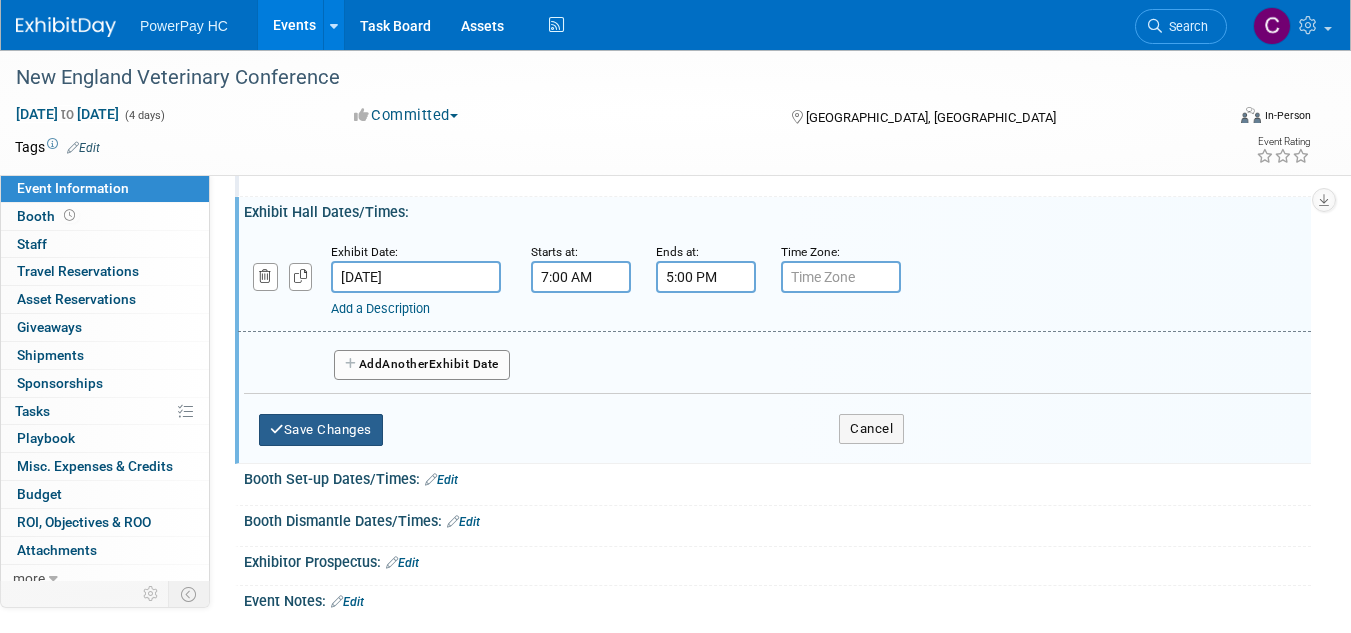 click on "Save Changes" at bounding box center (321, 430) 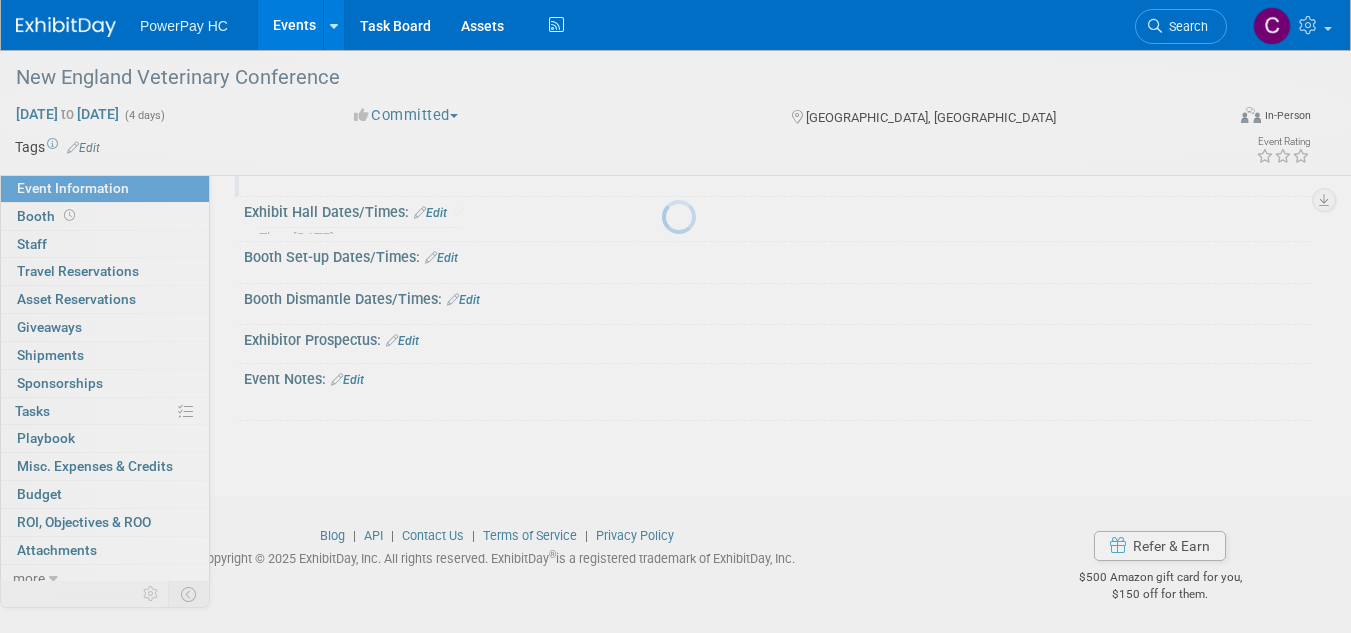 scroll, scrollTop: 194, scrollLeft: 0, axis: vertical 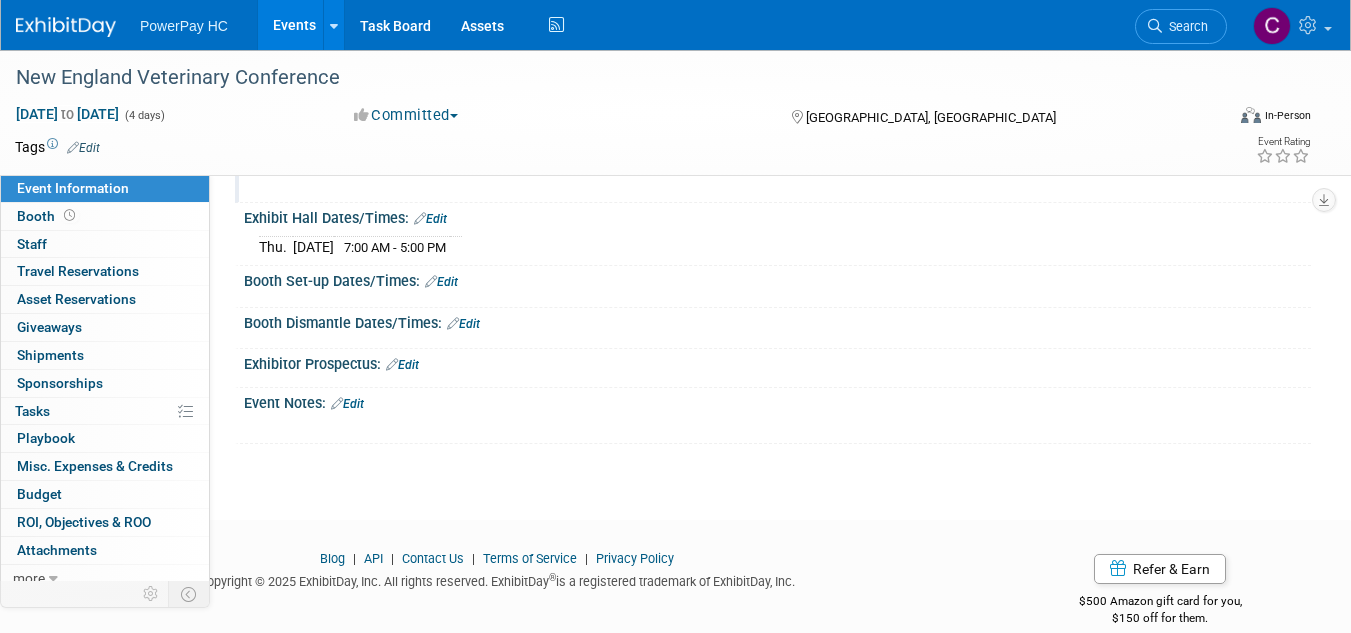 click on "7:00 AM                                -
5:00 PM" at bounding box center (395, 247) 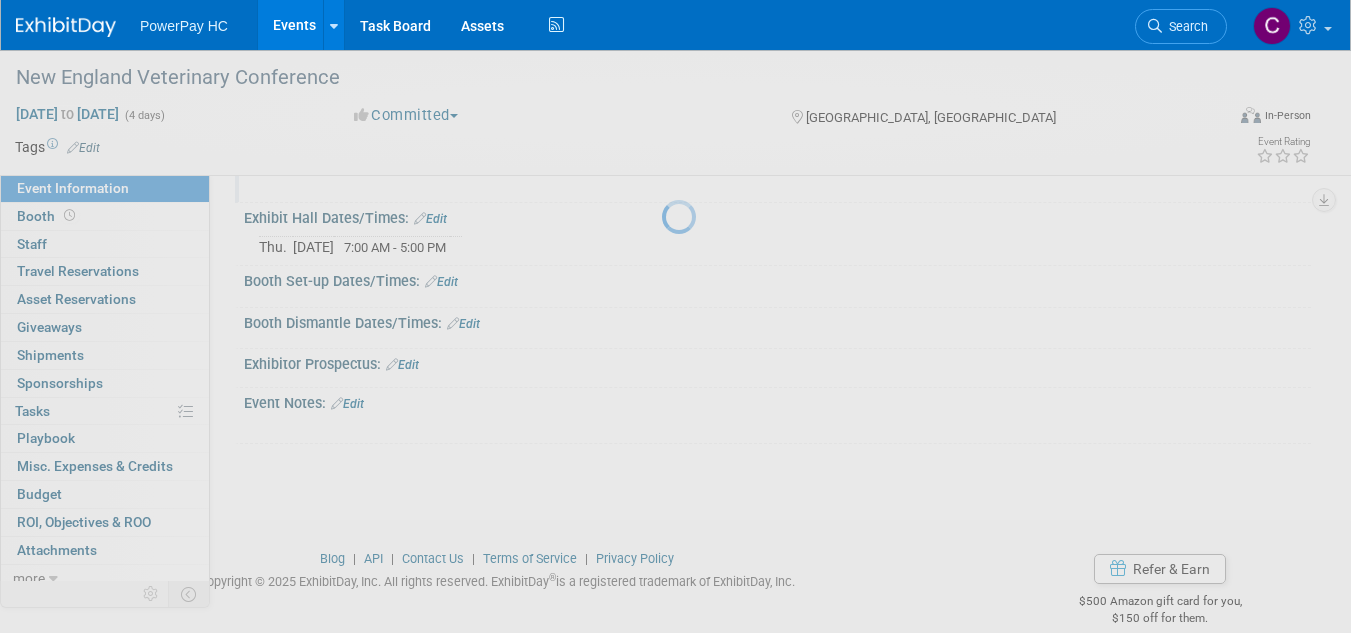 select on "8" 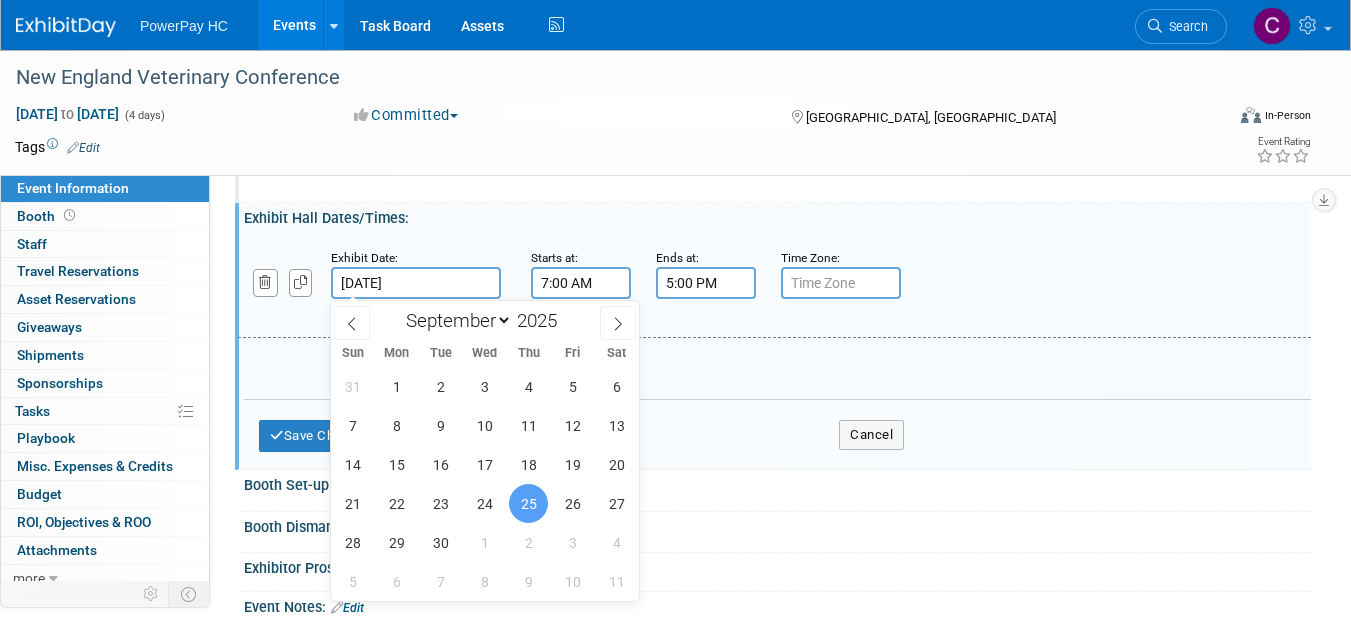 click on "[DATE]" at bounding box center (416, 283) 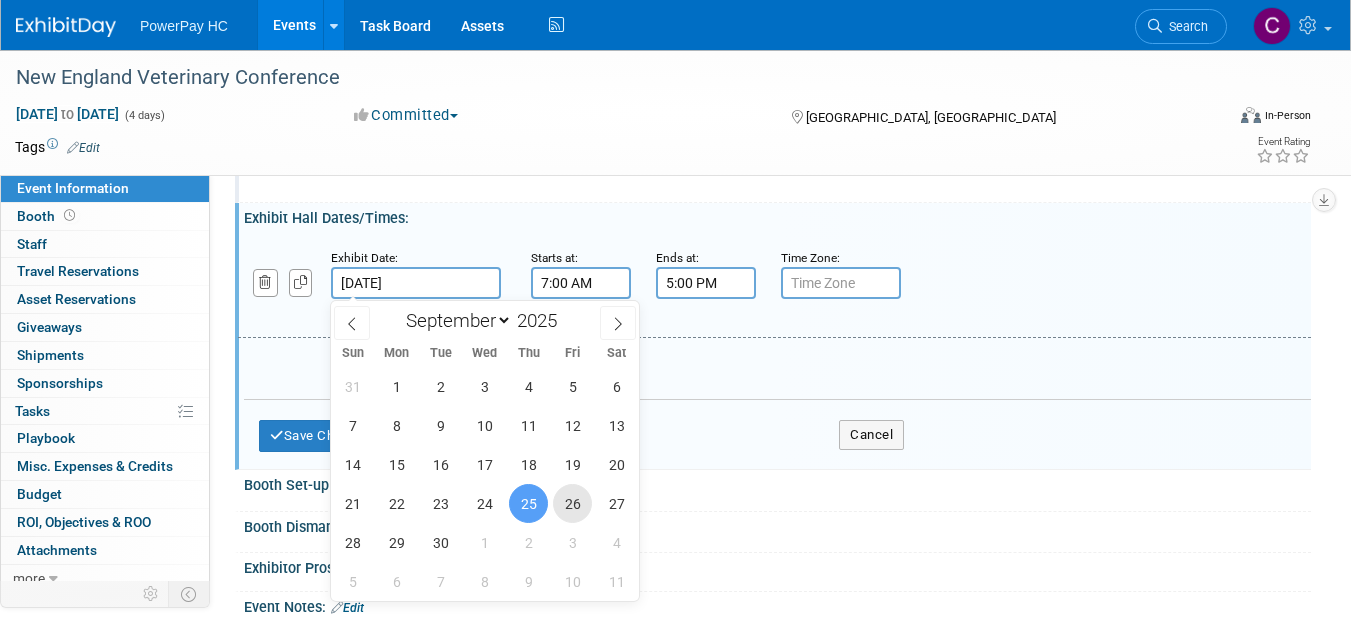 click on "26" at bounding box center (572, 503) 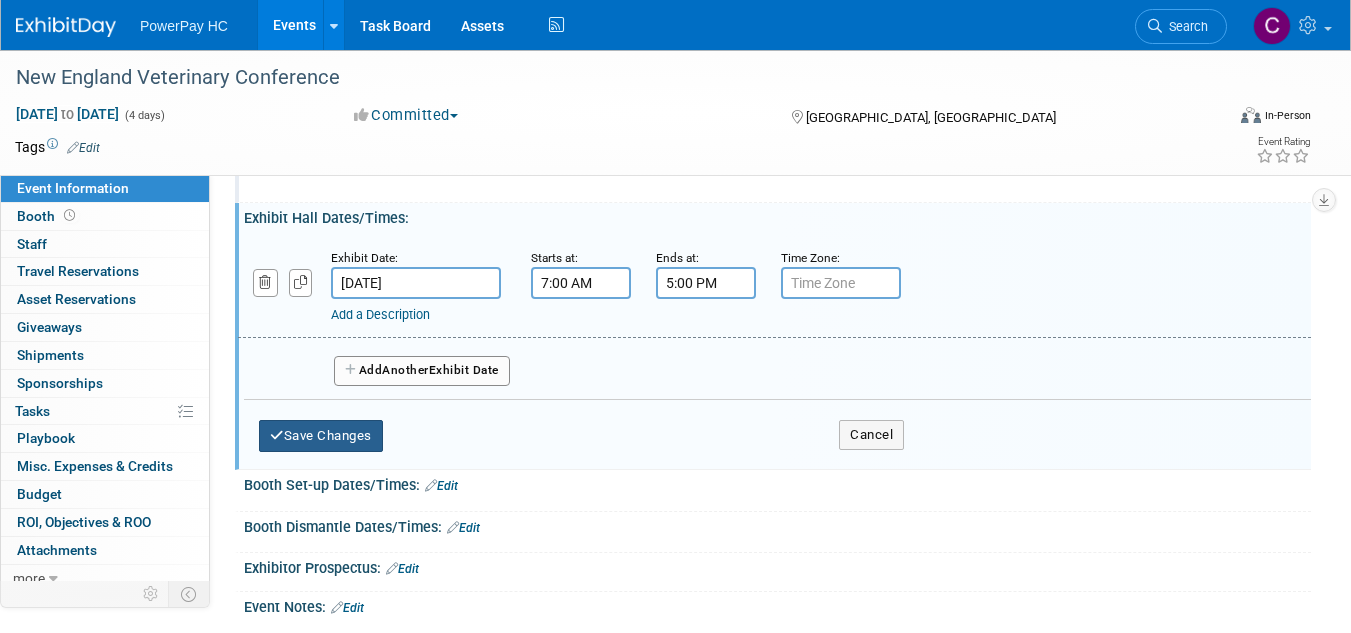 click on "Save Changes" at bounding box center (321, 436) 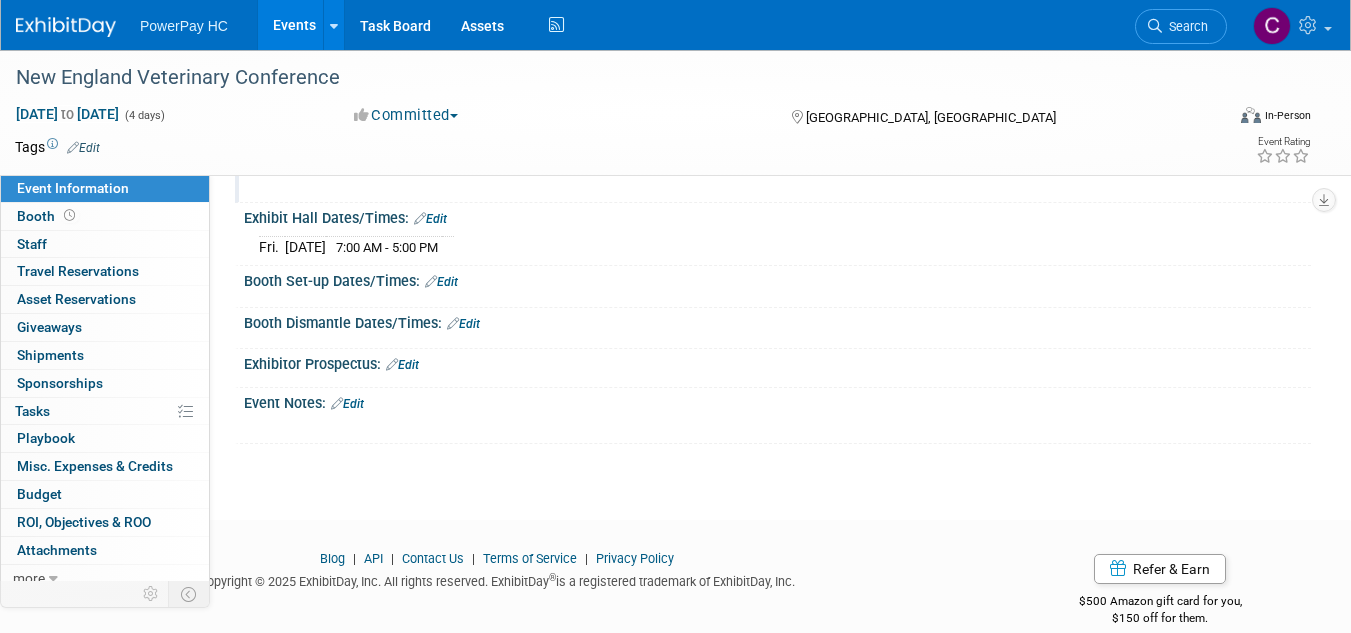 click on "Edit" at bounding box center [347, 404] 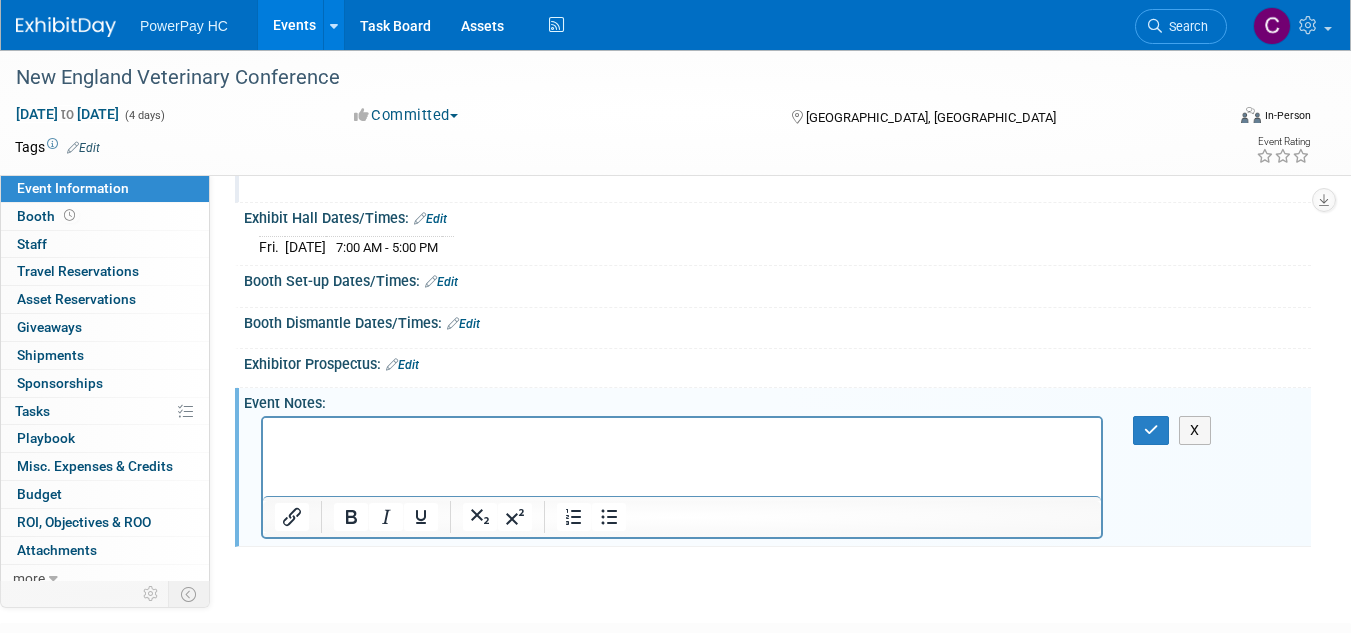 scroll, scrollTop: 0, scrollLeft: 0, axis: both 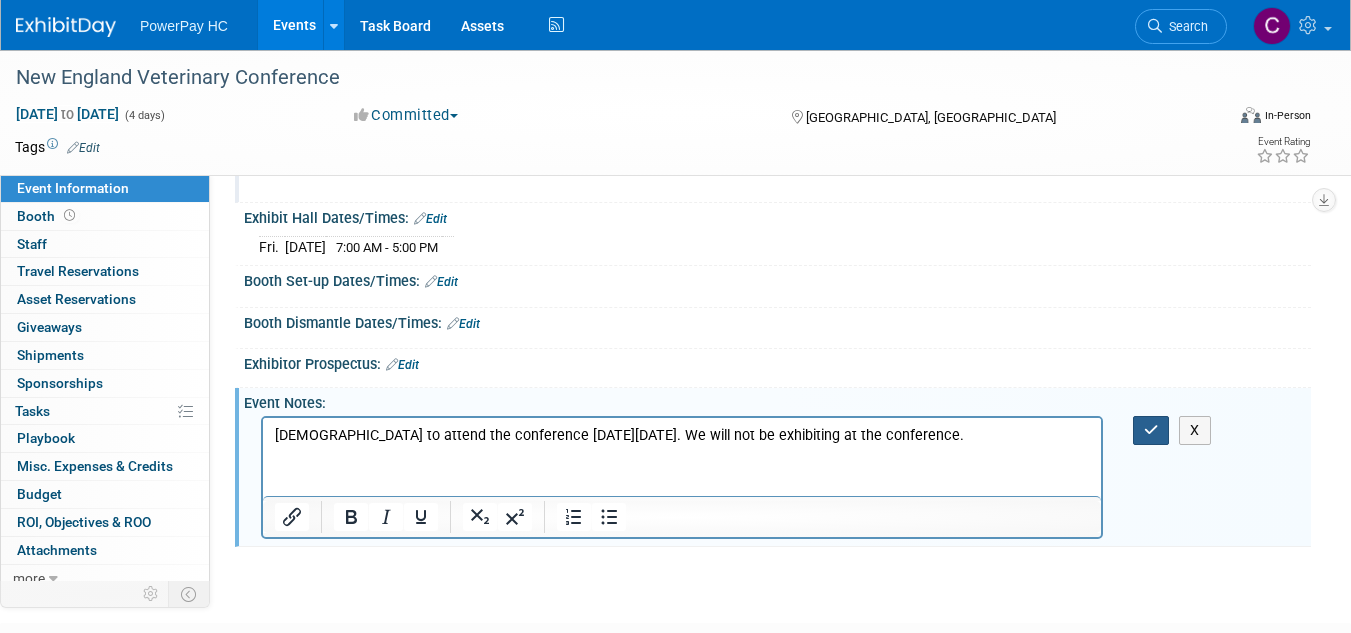 click at bounding box center (1151, 430) 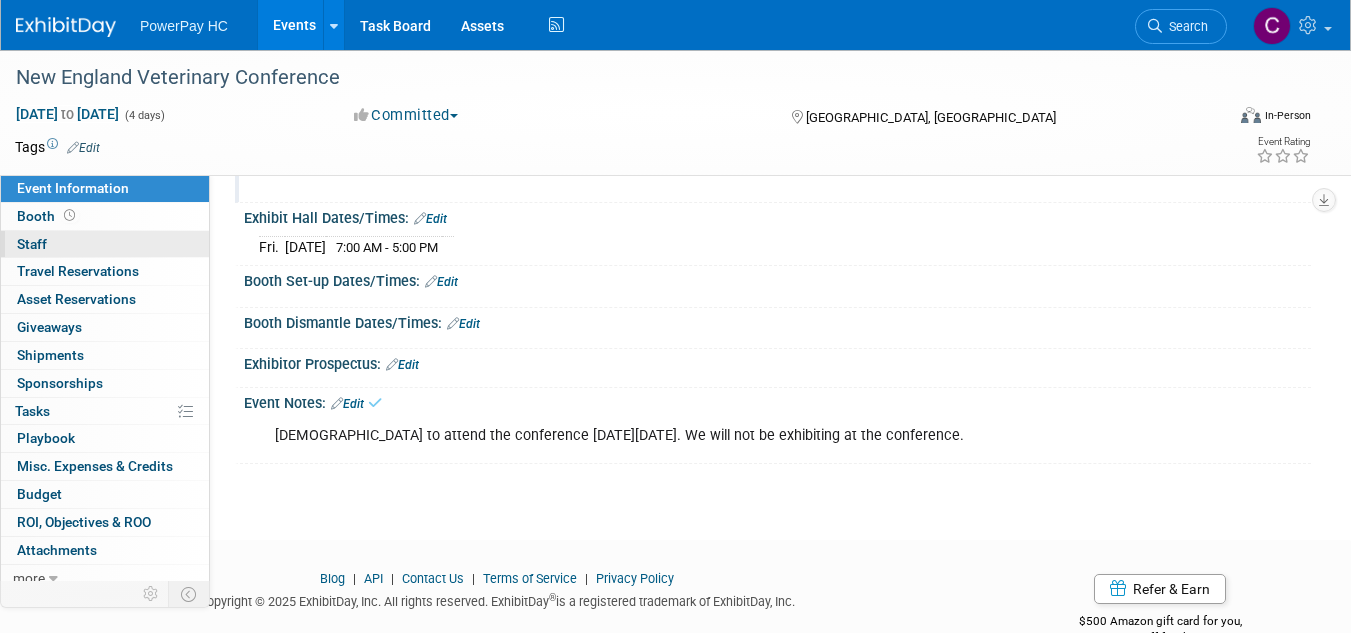 click on "0
Staff 0" at bounding box center (105, 244) 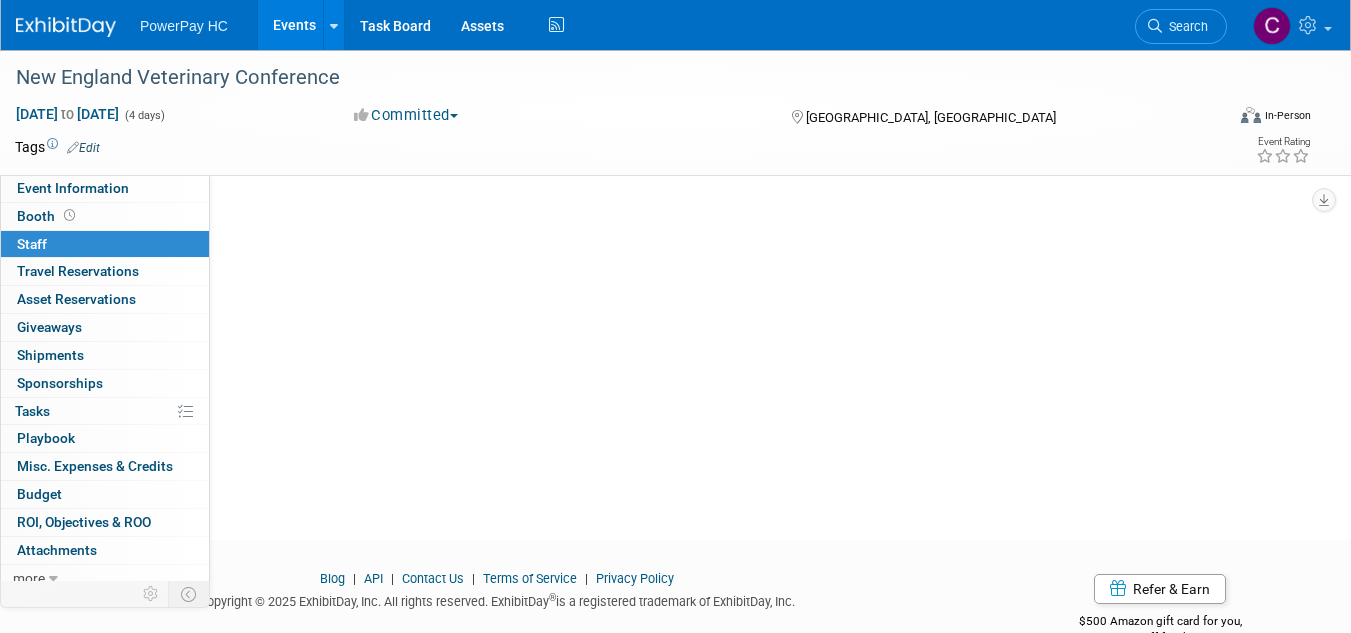 scroll, scrollTop: 0, scrollLeft: 0, axis: both 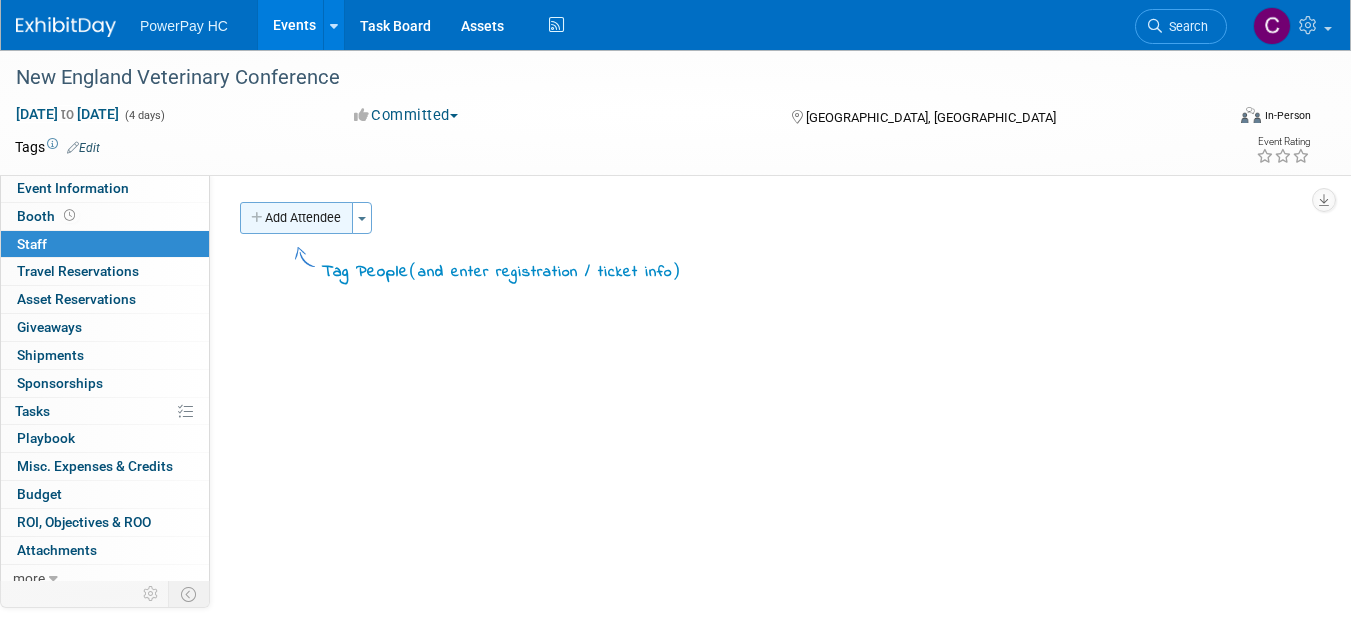 click on "Add Attendee" at bounding box center [296, 218] 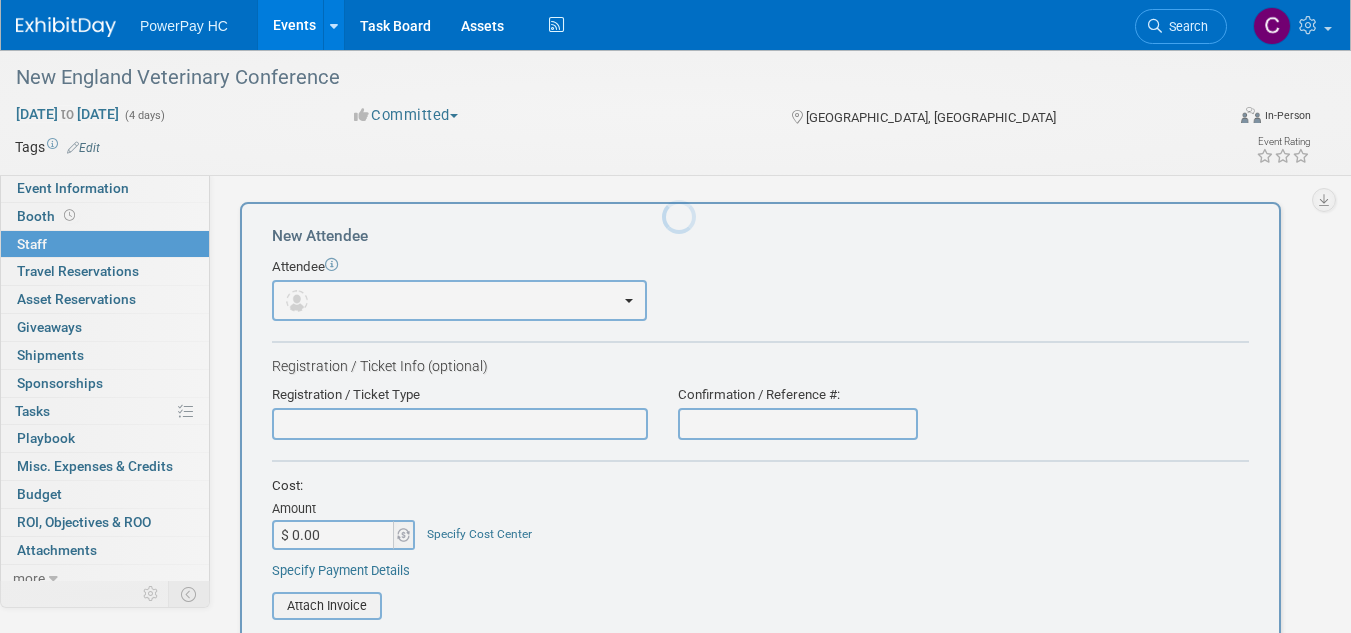 scroll, scrollTop: 0, scrollLeft: 0, axis: both 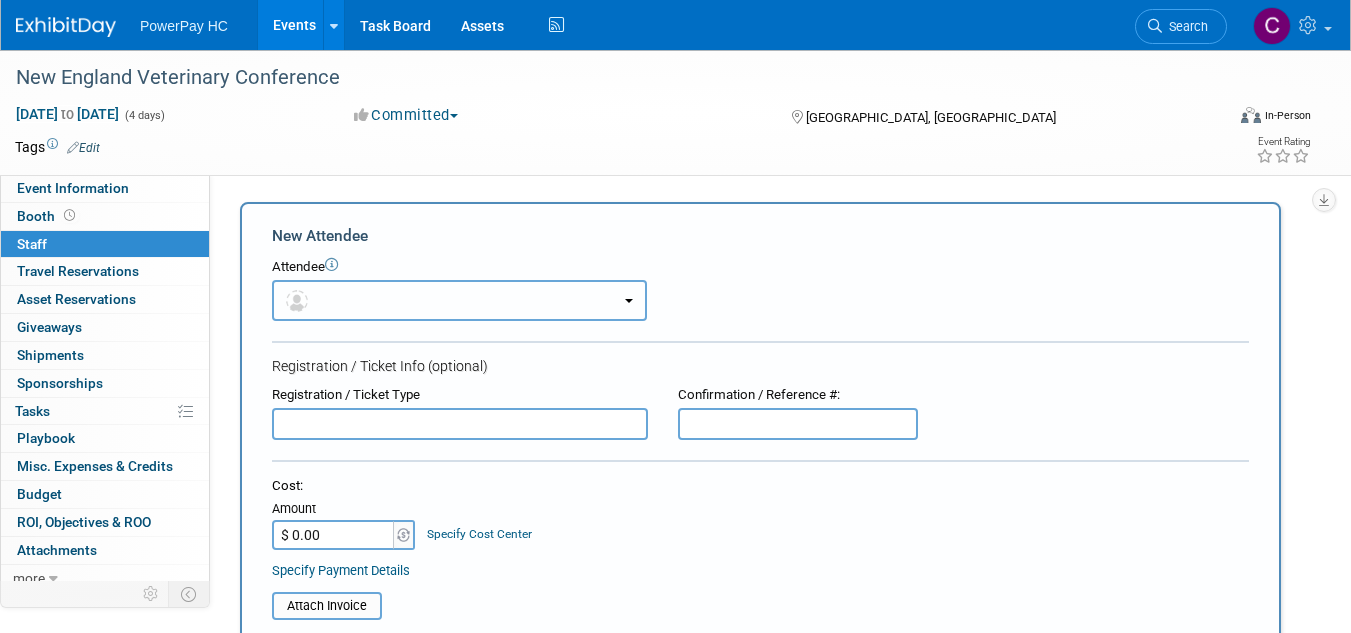 click at bounding box center (459, 300) 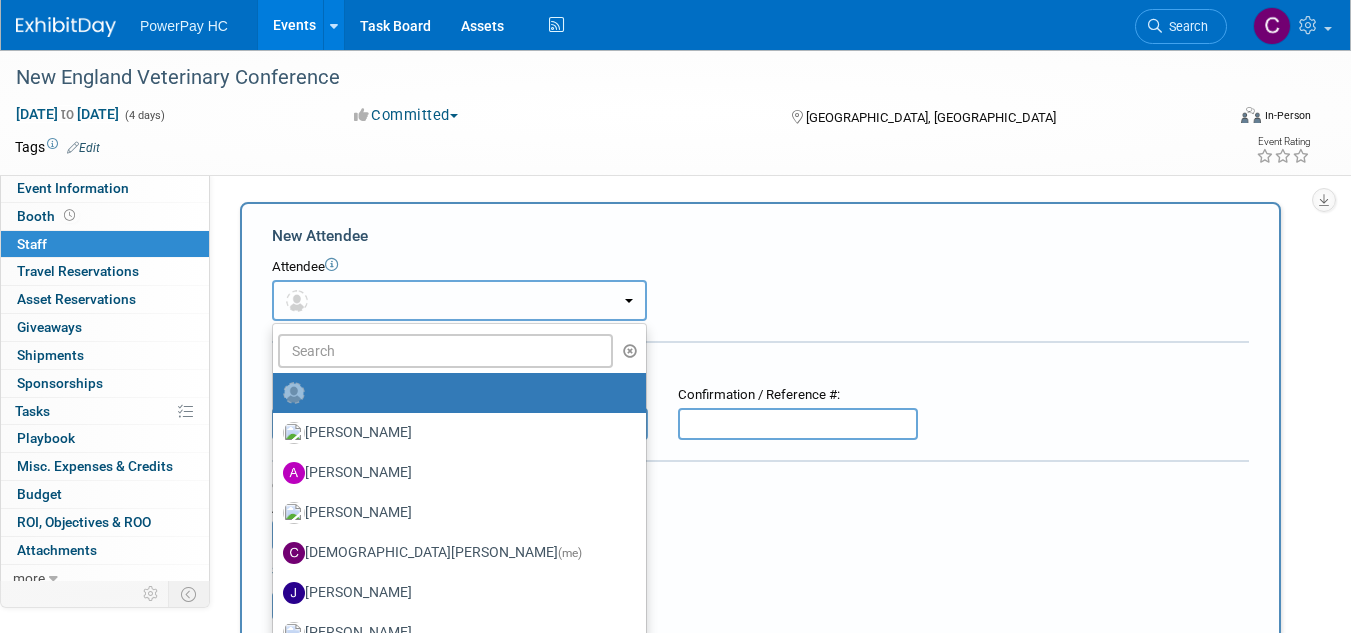 type 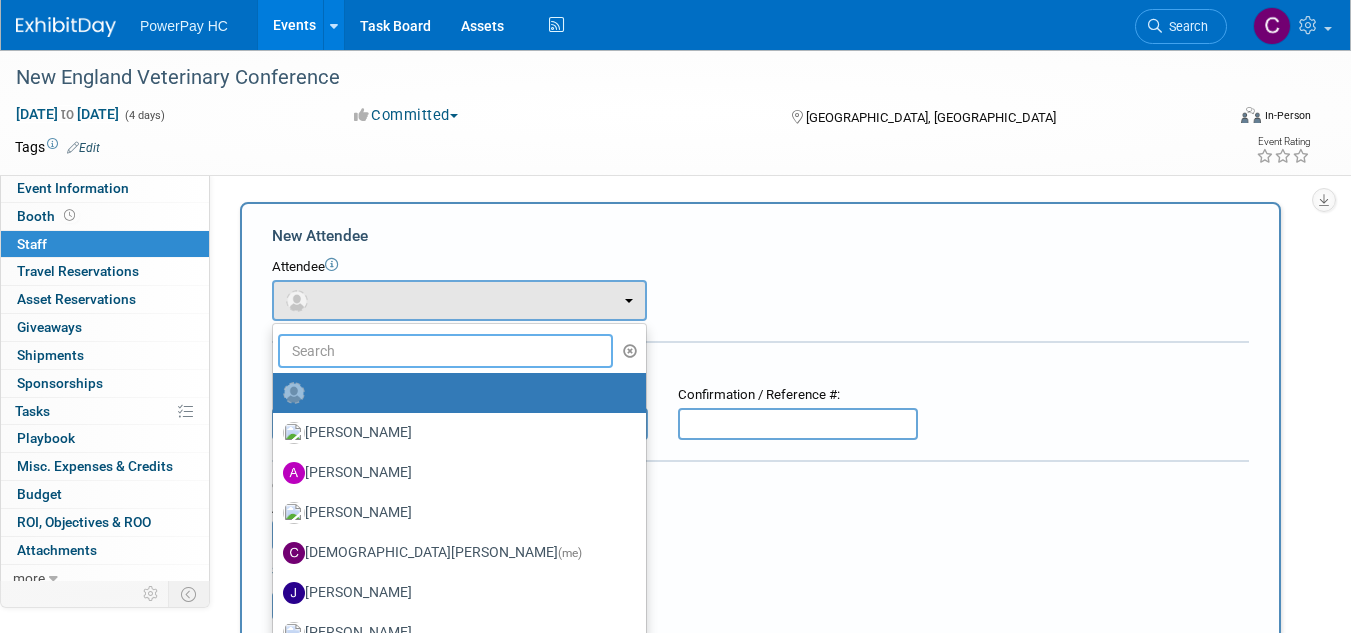 click at bounding box center [445, 351] 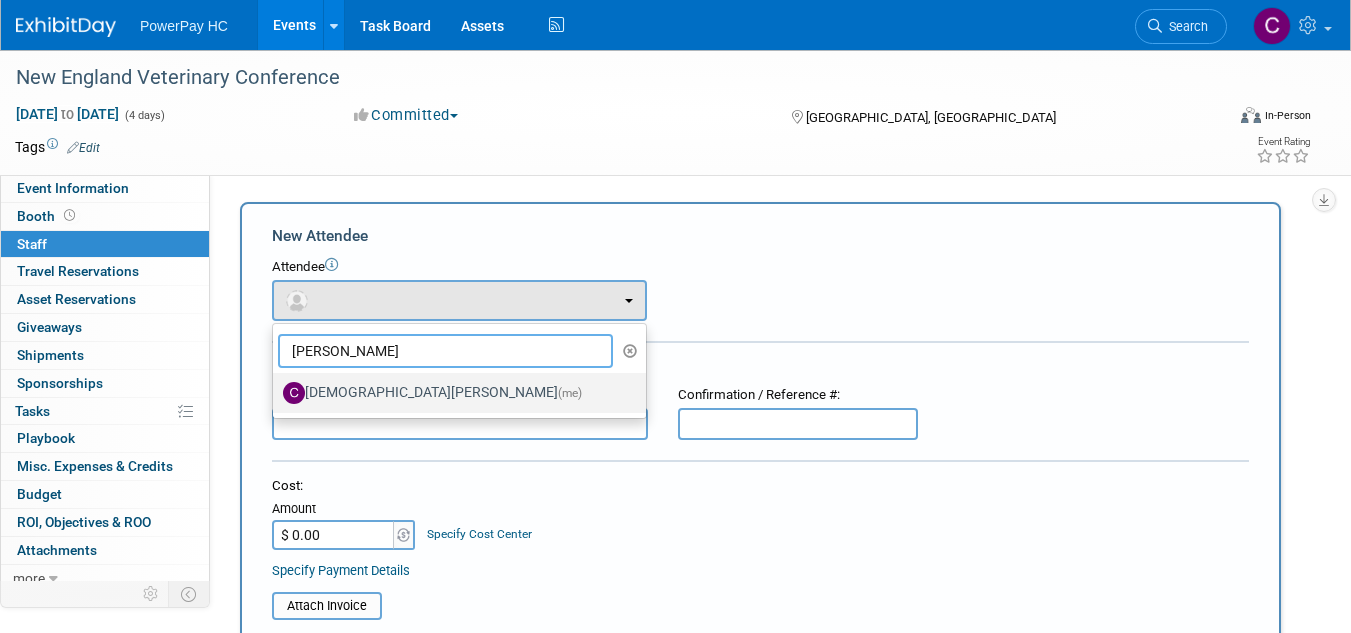 type on "[PERSON_NAME]" 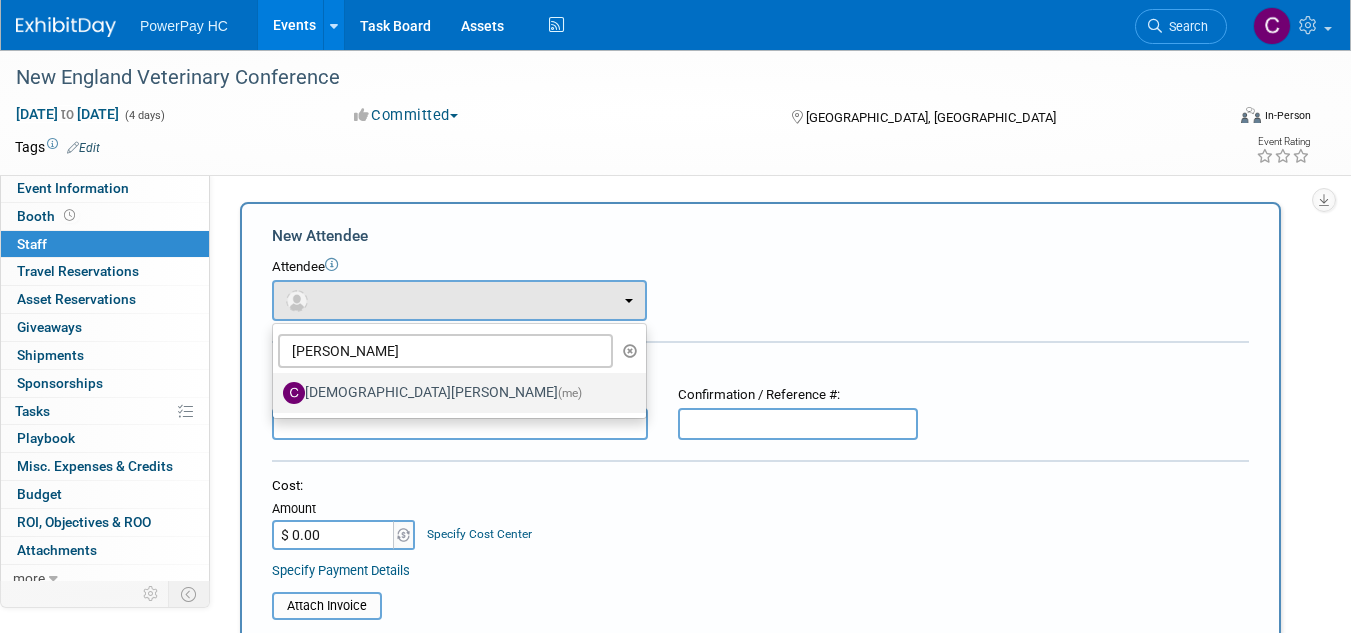 click on "[DEMOGRAPHIC_DATA][PERSON_NAME]
(me)" at bounding box center (454, 393) 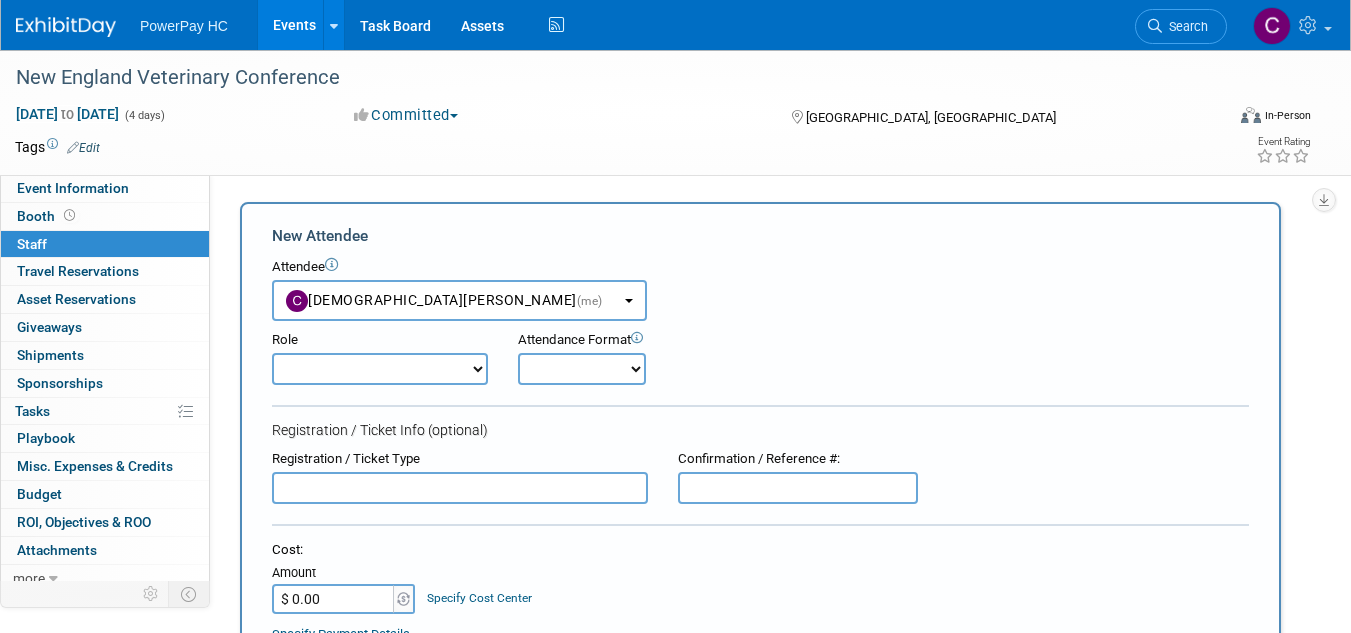 click on "Demonstrator
Host
Planner
Presenter
Sales Representative
Set-up/Dismantle Crew
Speaker" at bounding box center (380, 369) 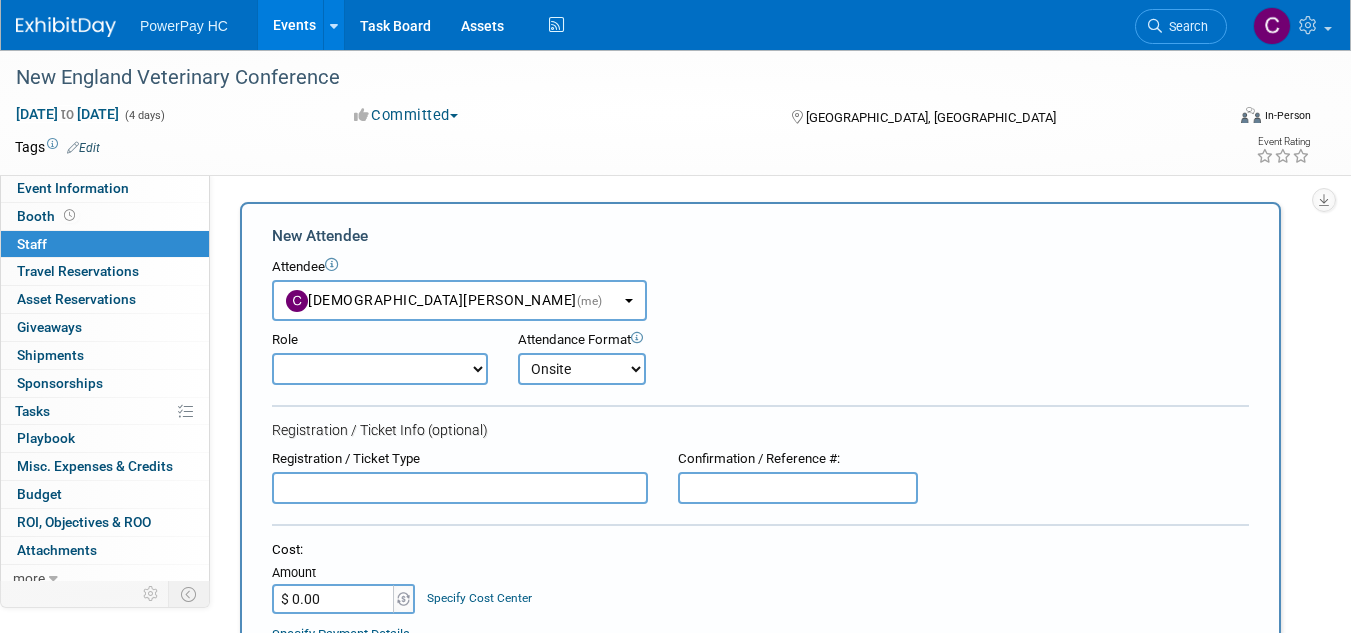 click on "Onsite
Remote" at bounding box center [582, 369] 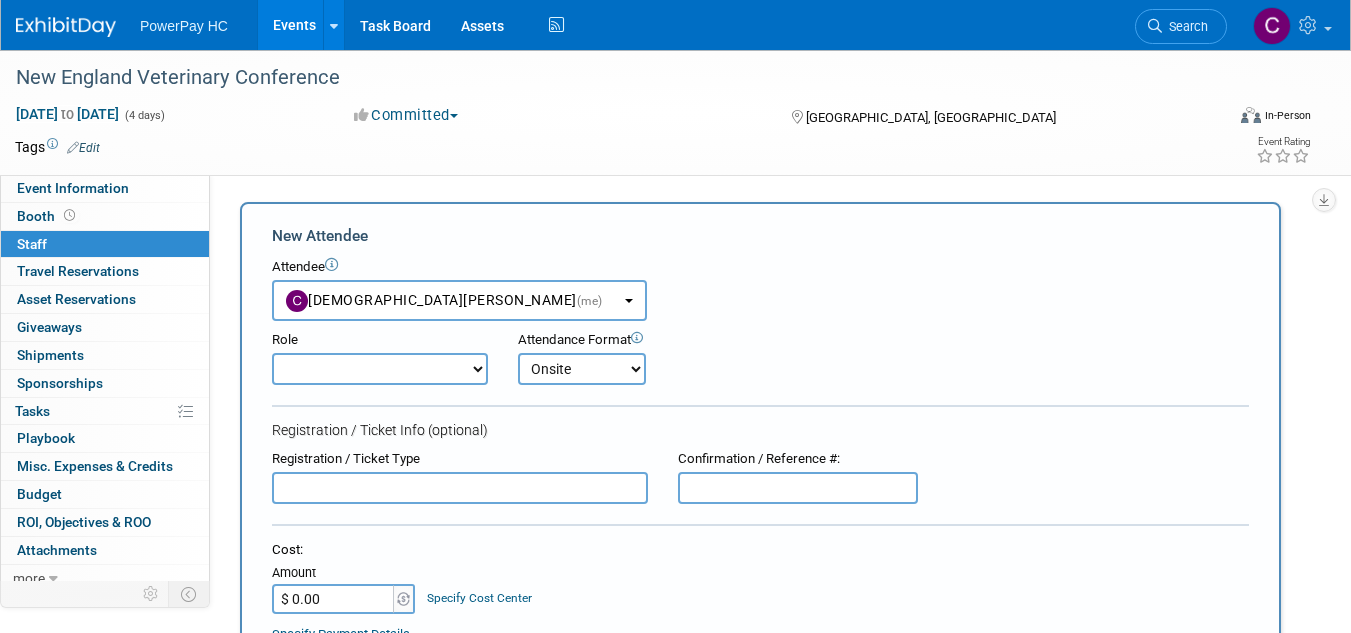 click on "Demonstrator
Host
Planner
Presenter
Sales Representative
Set-up/Dismantle Crew
Speaker" at bounding box center [380, 369] 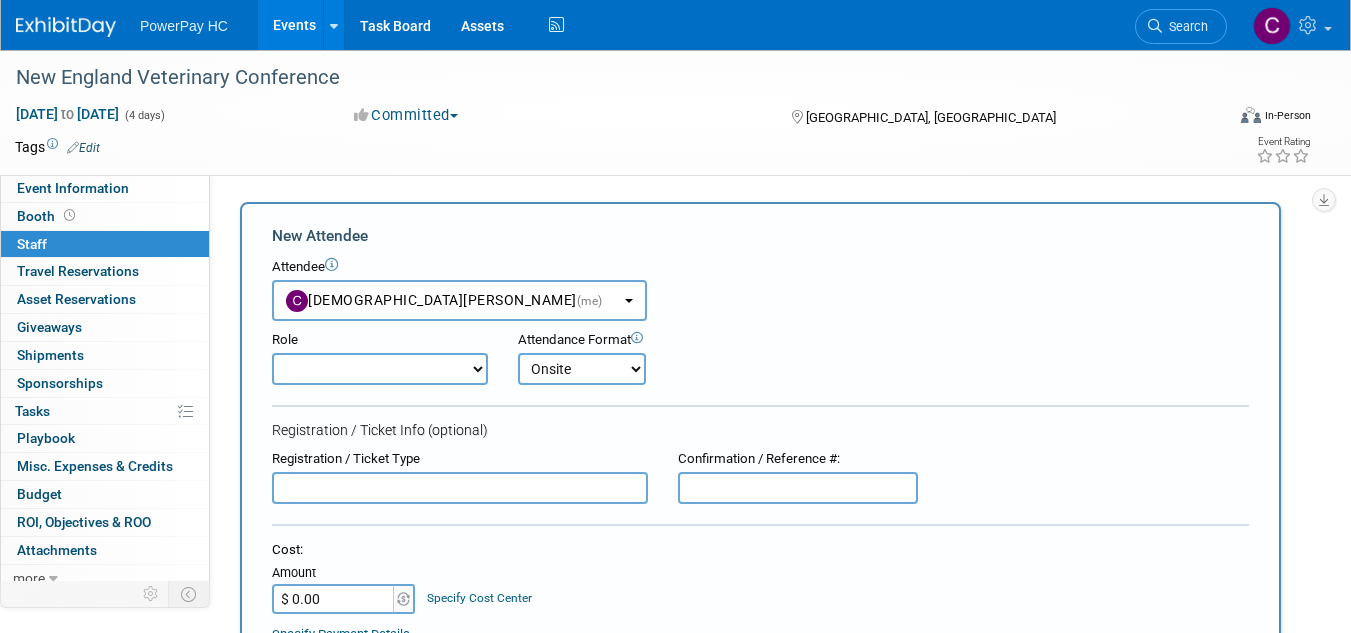 select on "4" 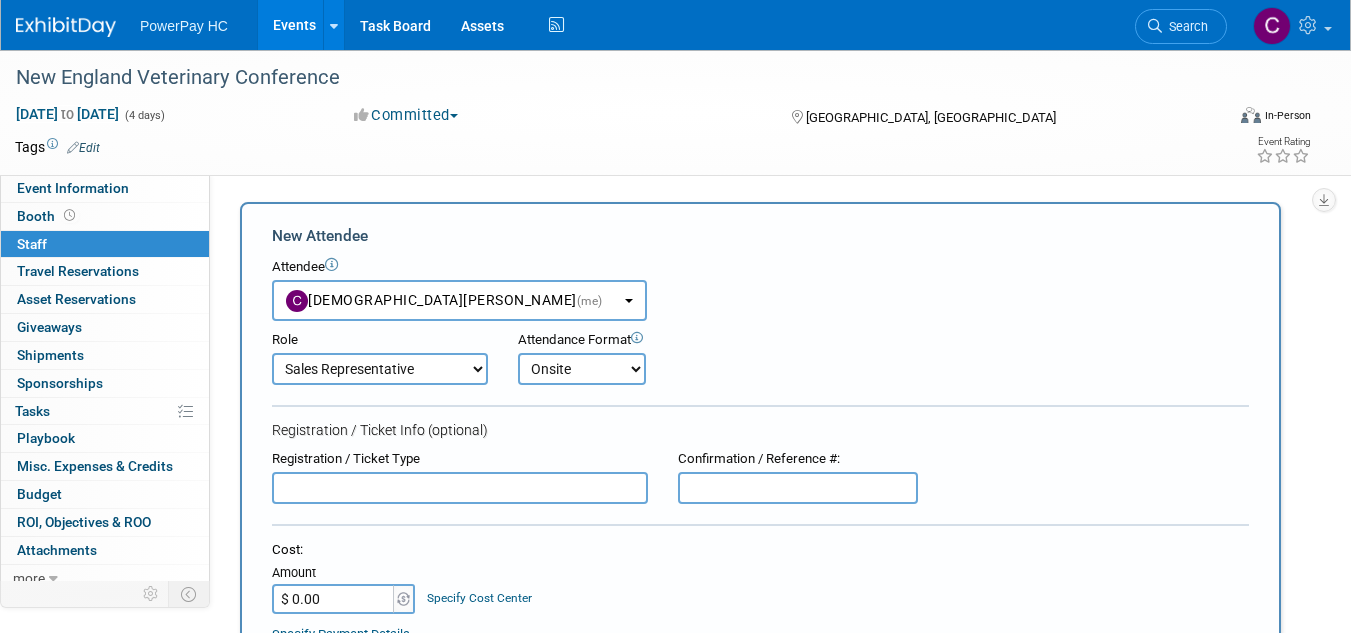 click on "Demonstrator
Host
Planner
Presenter
Sales Representative
Set-up/Dismantle Crew
Speaker" at bounding box center [380, 369] 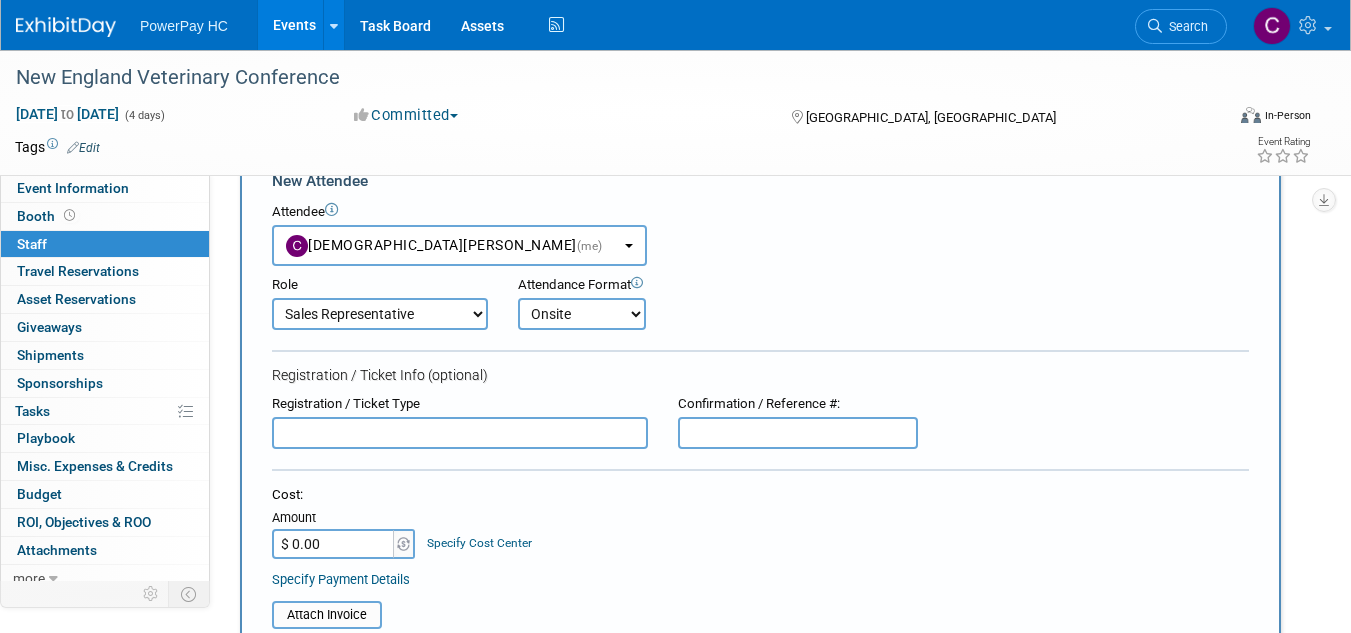 scroll, scrollTop: 100, scrollLeft: 0, axis: vertical 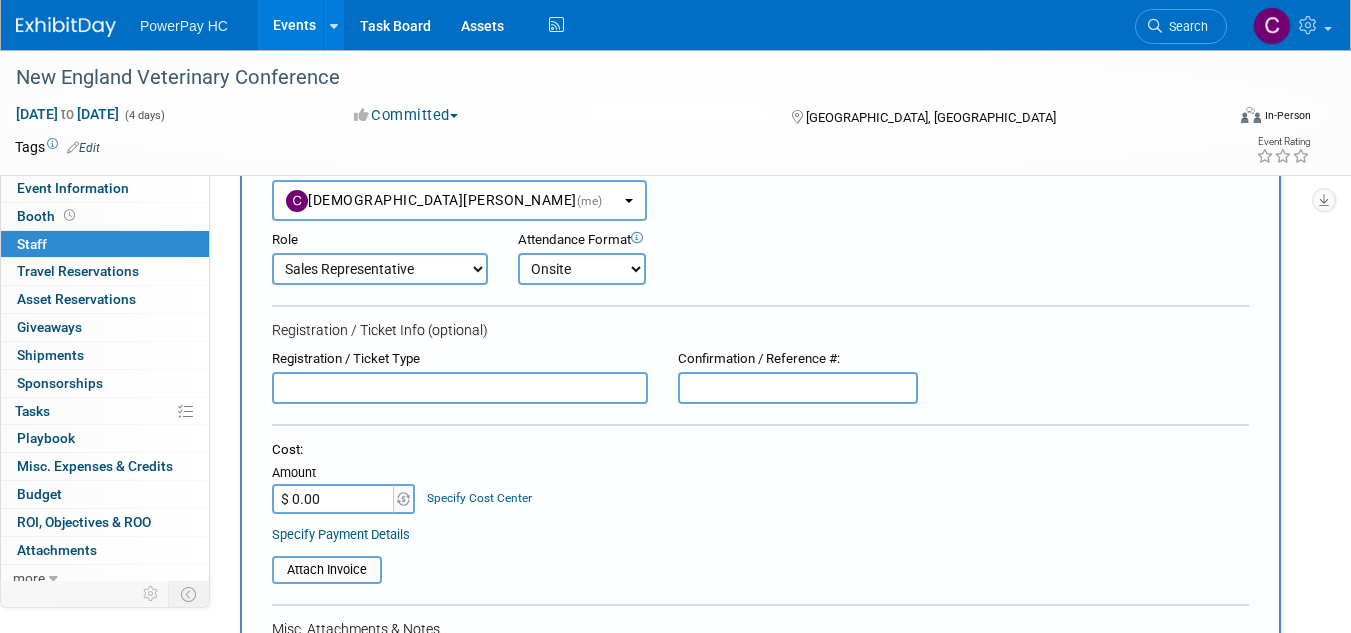 click on "Cost:" at bounding box center (760, 450) 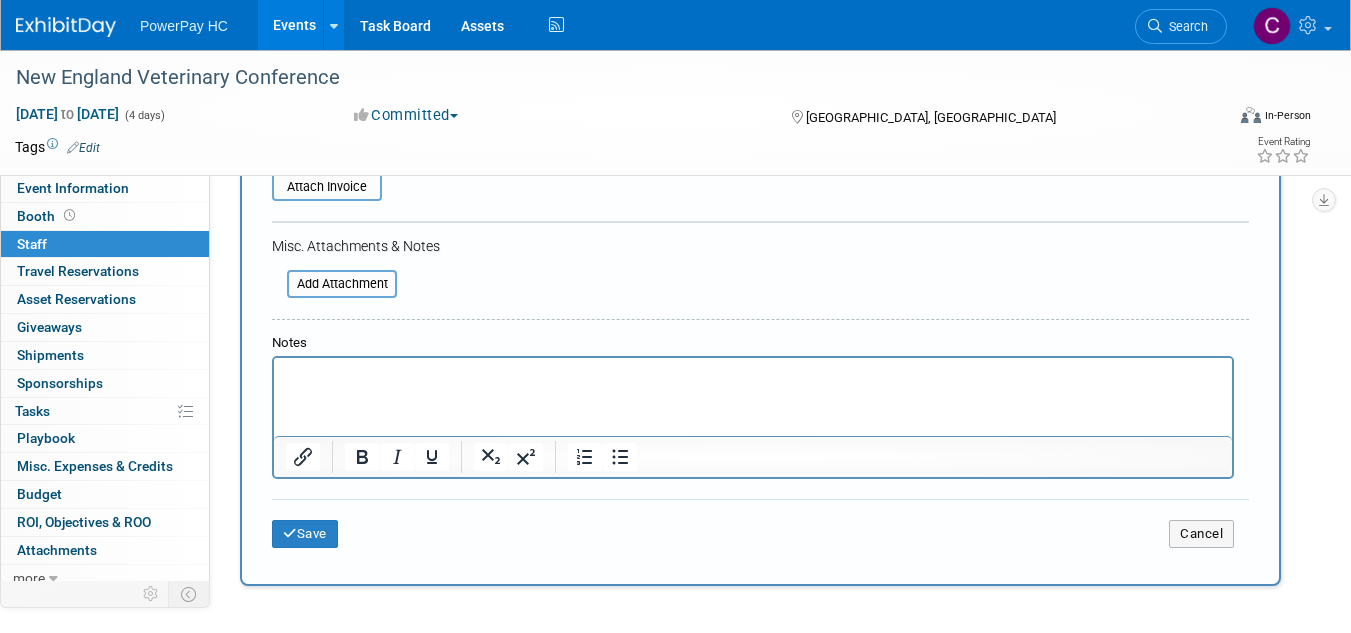 scroll, scrollTop: 500, scrollLeft: 0, axis: vertical 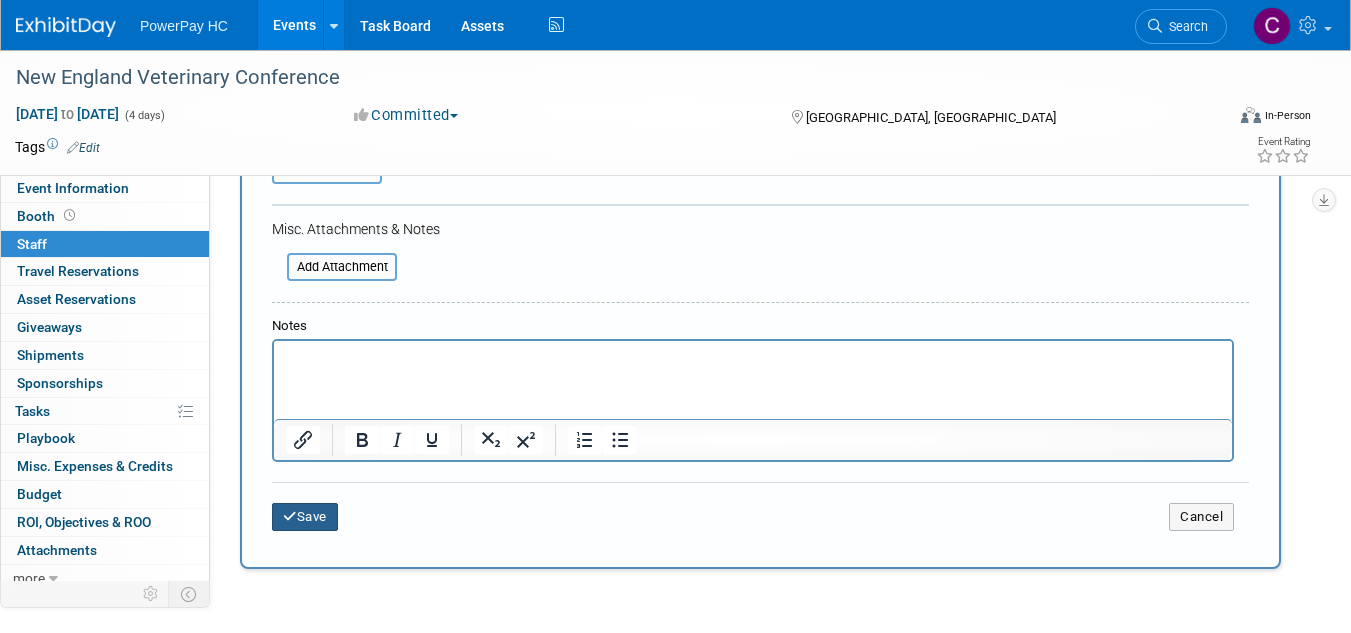 click on "Save" at bounding box center [305, 517] 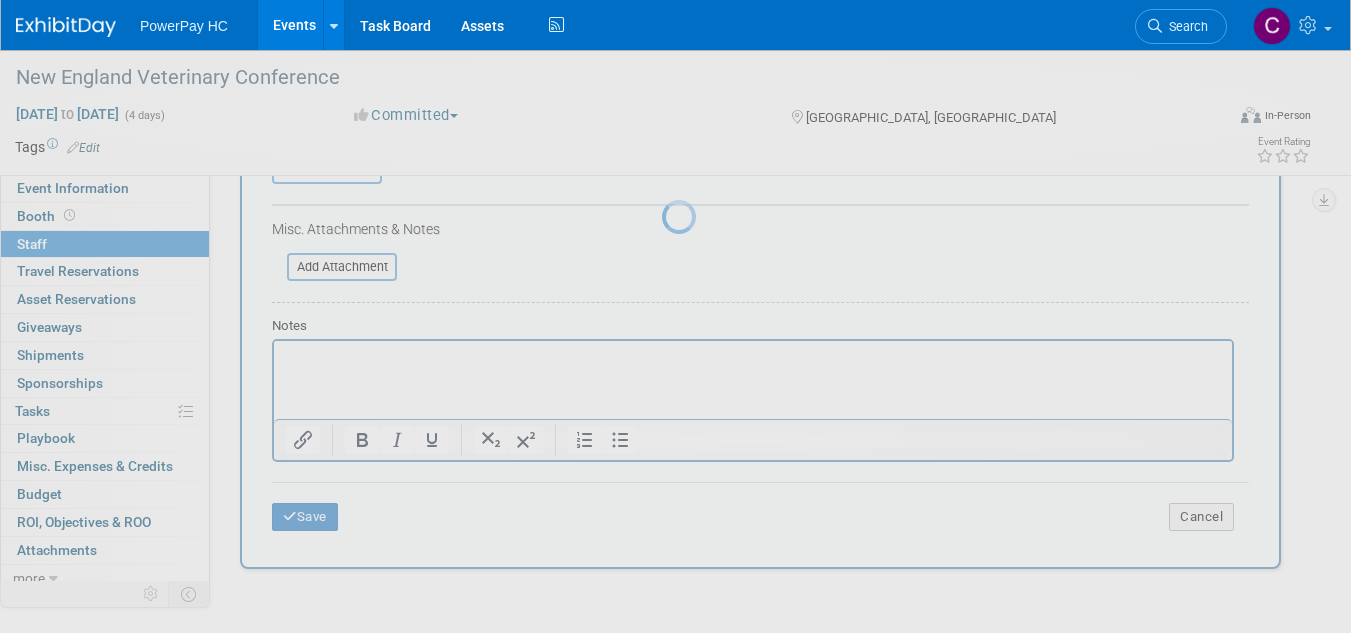 scroll, scrollTop: 175, scrollLeft: 0, axis: vertical 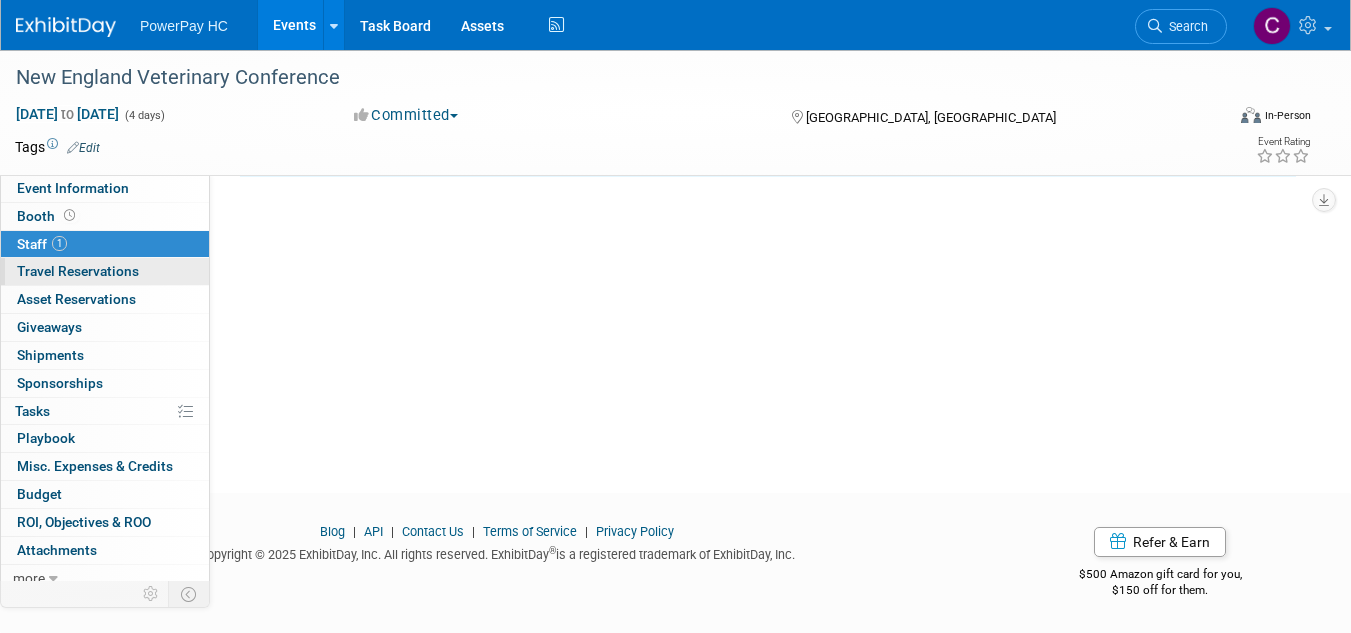 click on "Travel Reservations 0" at bounding box center (78, 271) 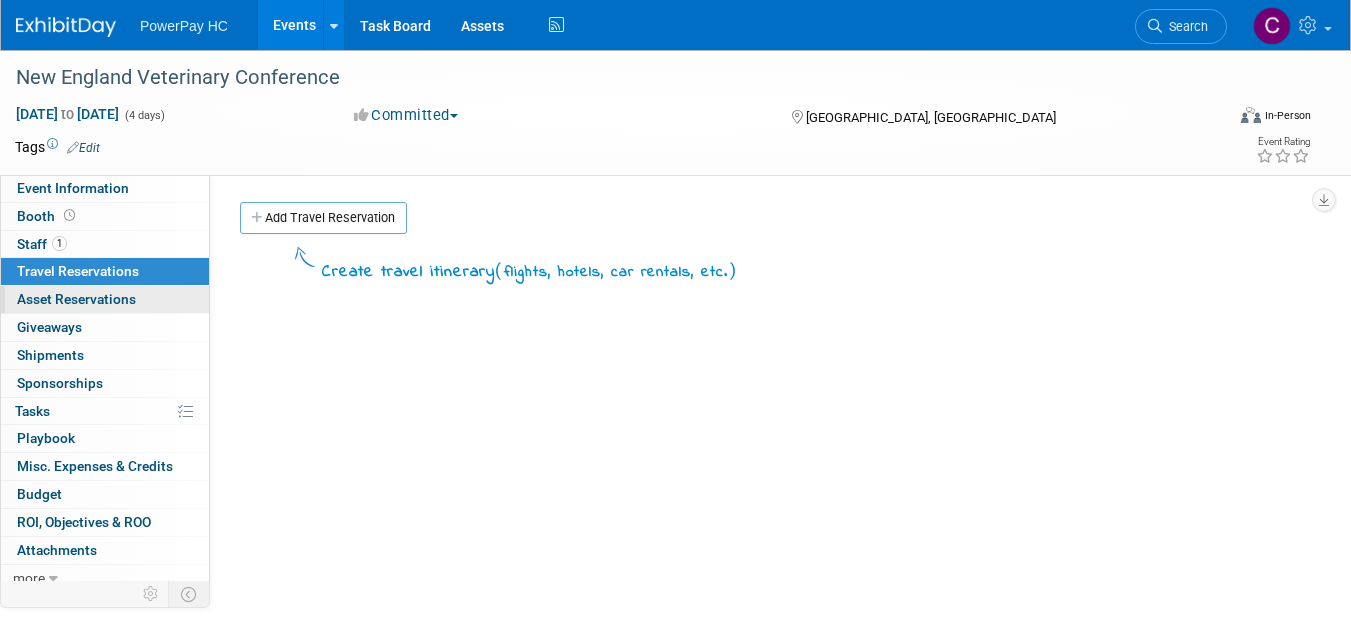 click on "Asset Reservations 0" at bounding box center (76, 299) 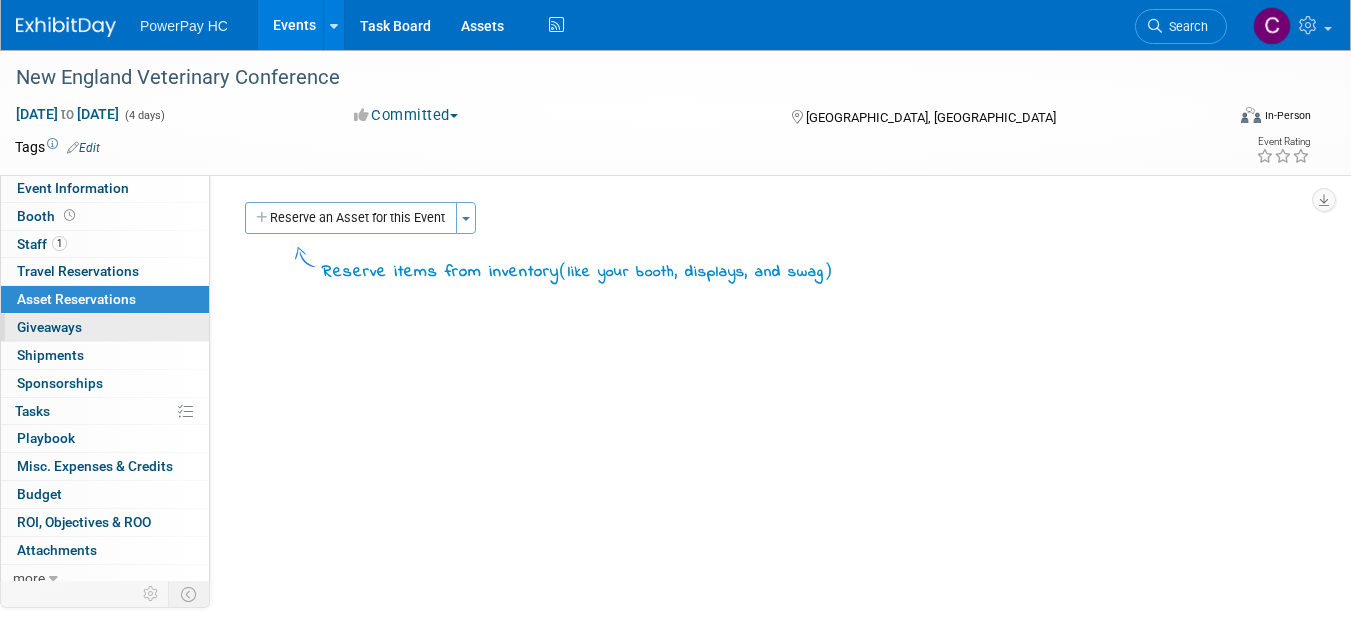 click on "Giveaways 0" at bounding box center (49, 327) 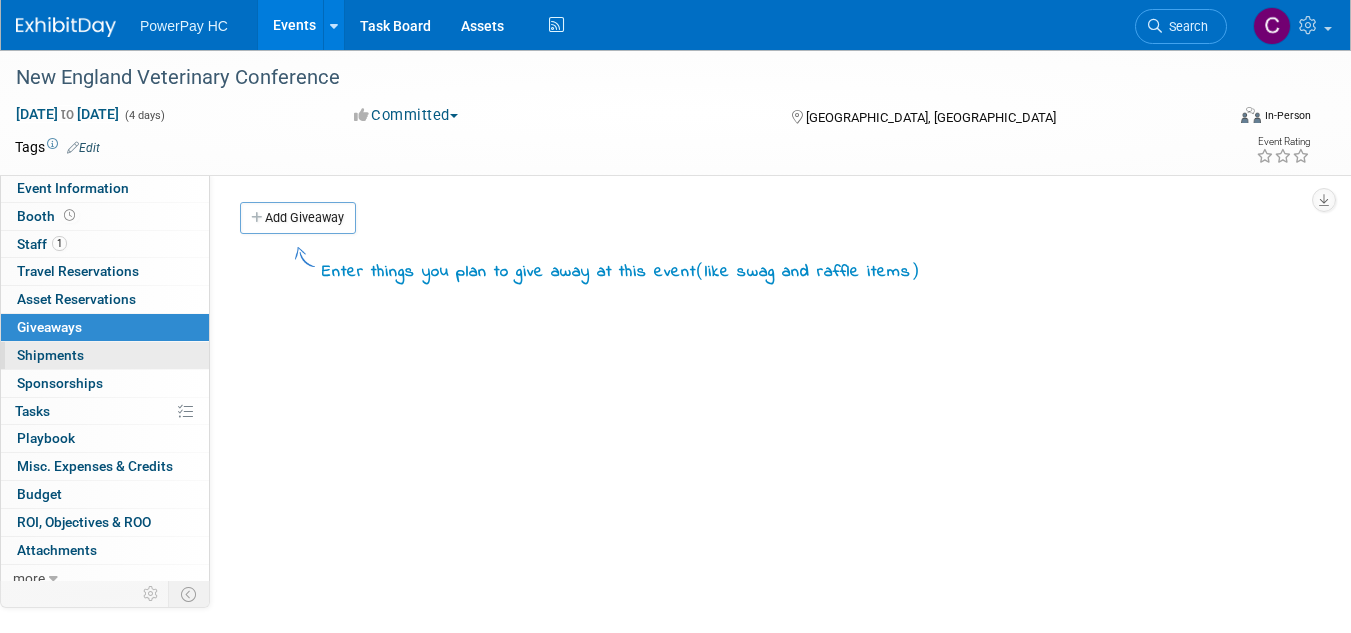 click on "Shipments 0" at bounding box center (50, 355) 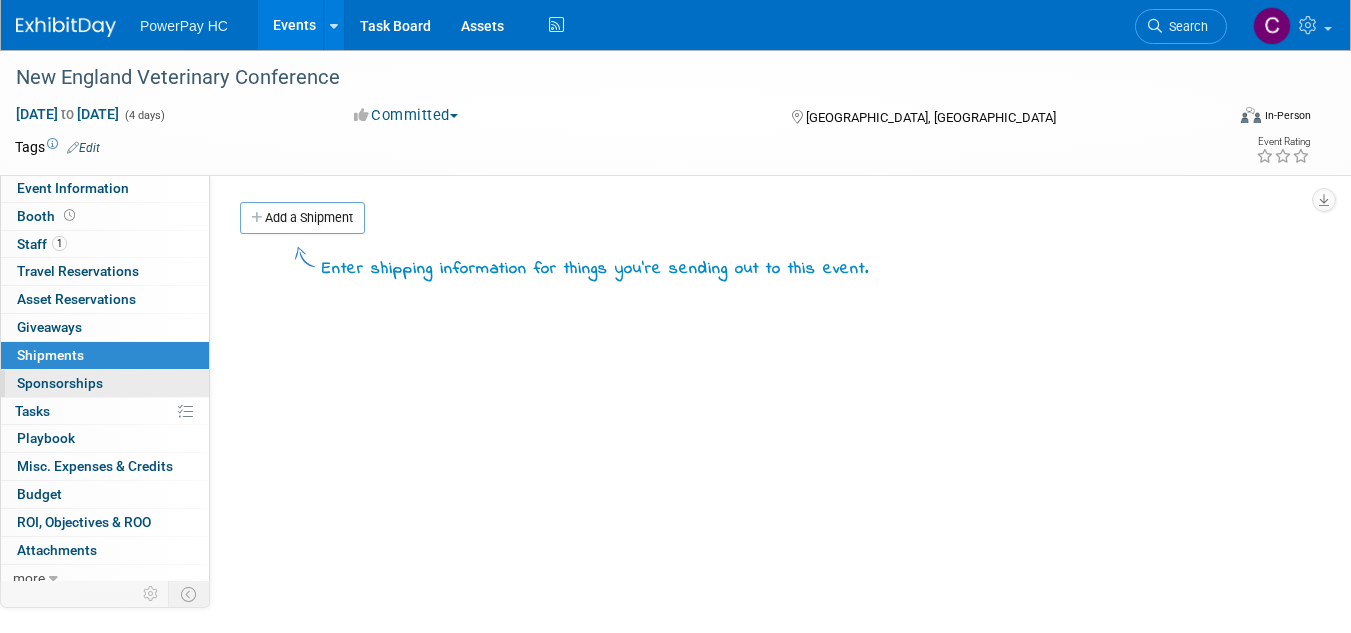 click on "Sponsorships 0" at bounding box center (60, 383) 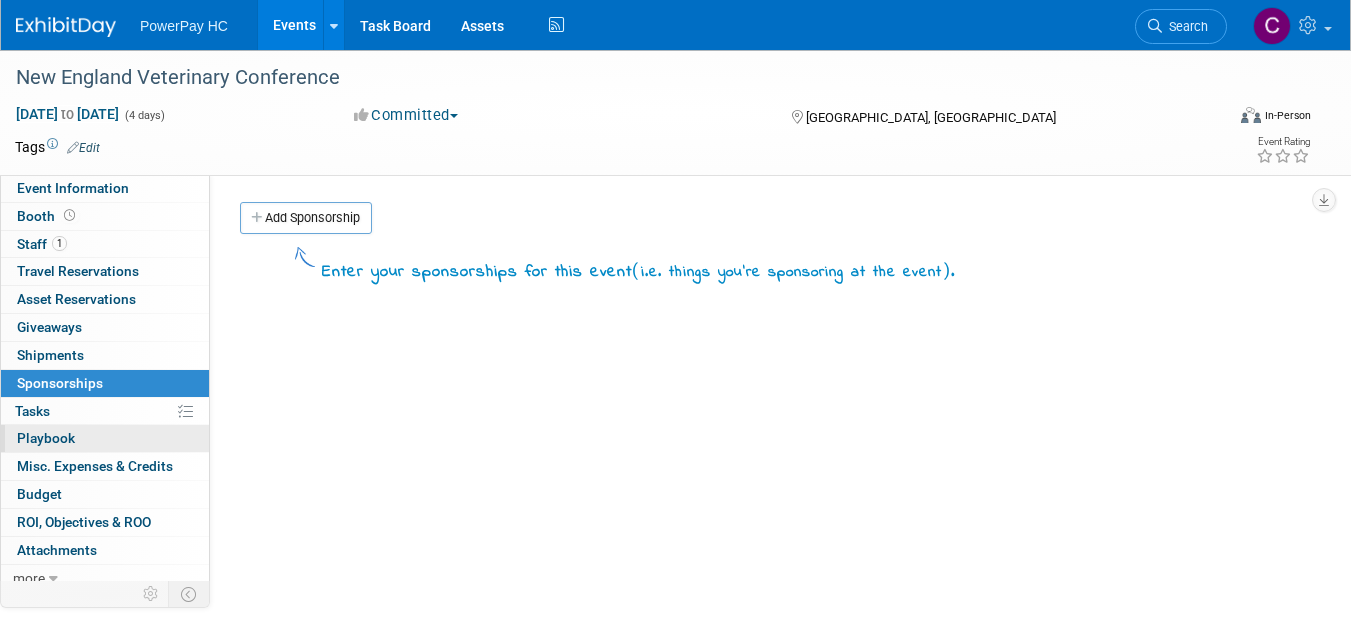 click on "0
Playbook 0" at bounding box center [105, 438] 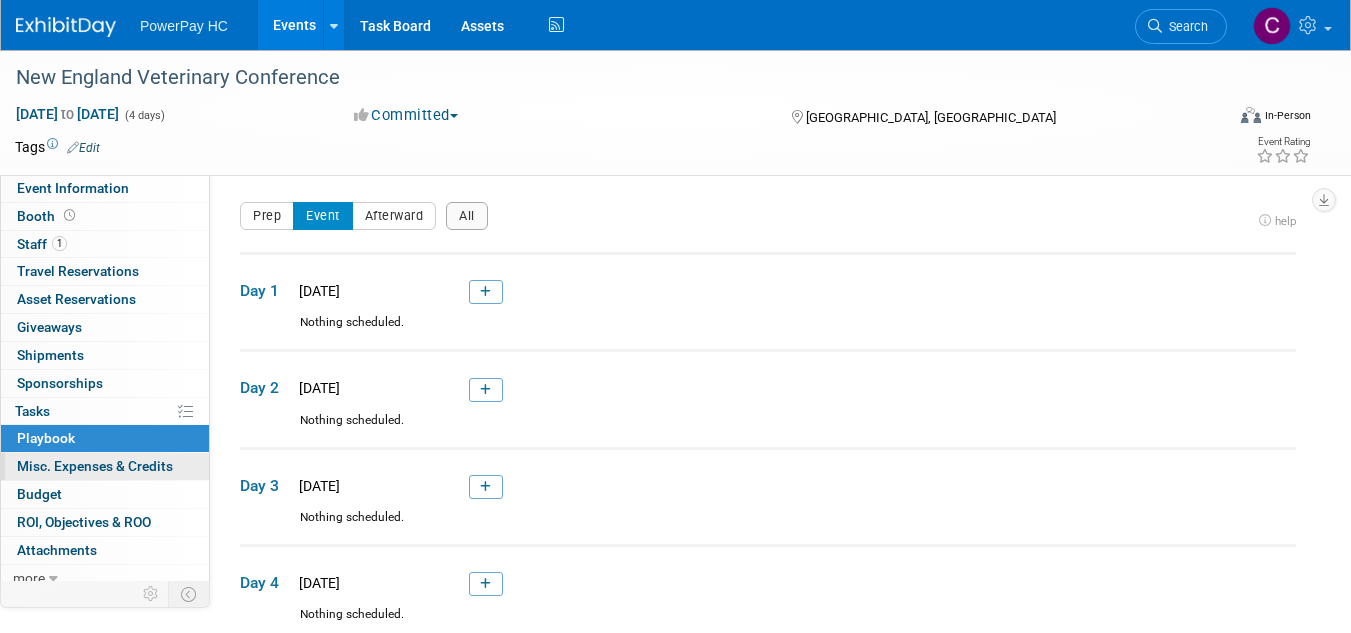 click on "Misc. Expenses & Credits 0" at bounding box center [95, 466] 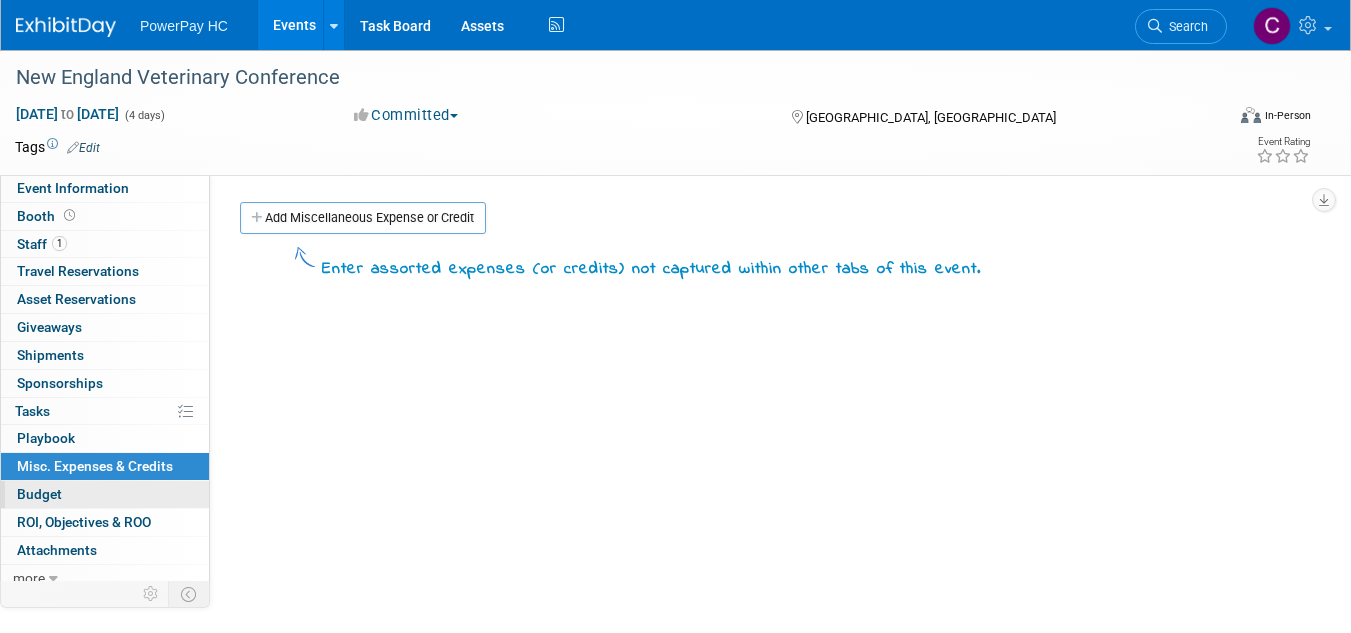 click on "Budget" at bounding box center (105, 494) 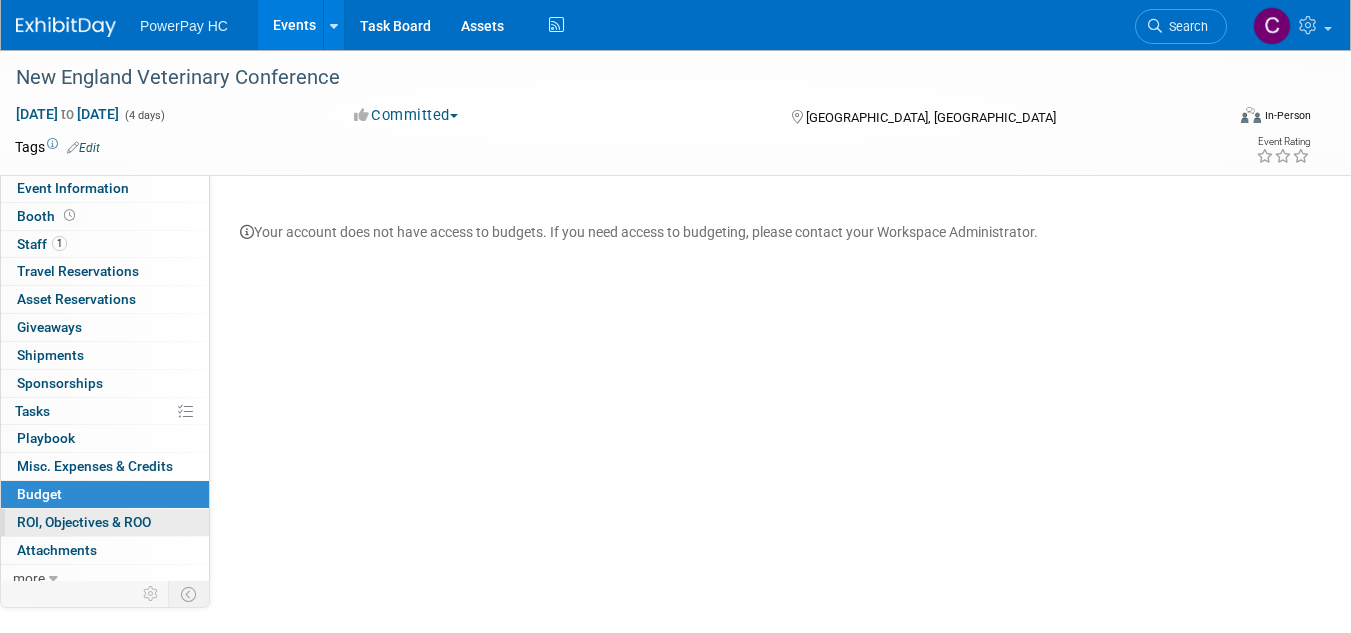 click on "ROI, Objectives & ROO 0" at bounding box center [84, 522] 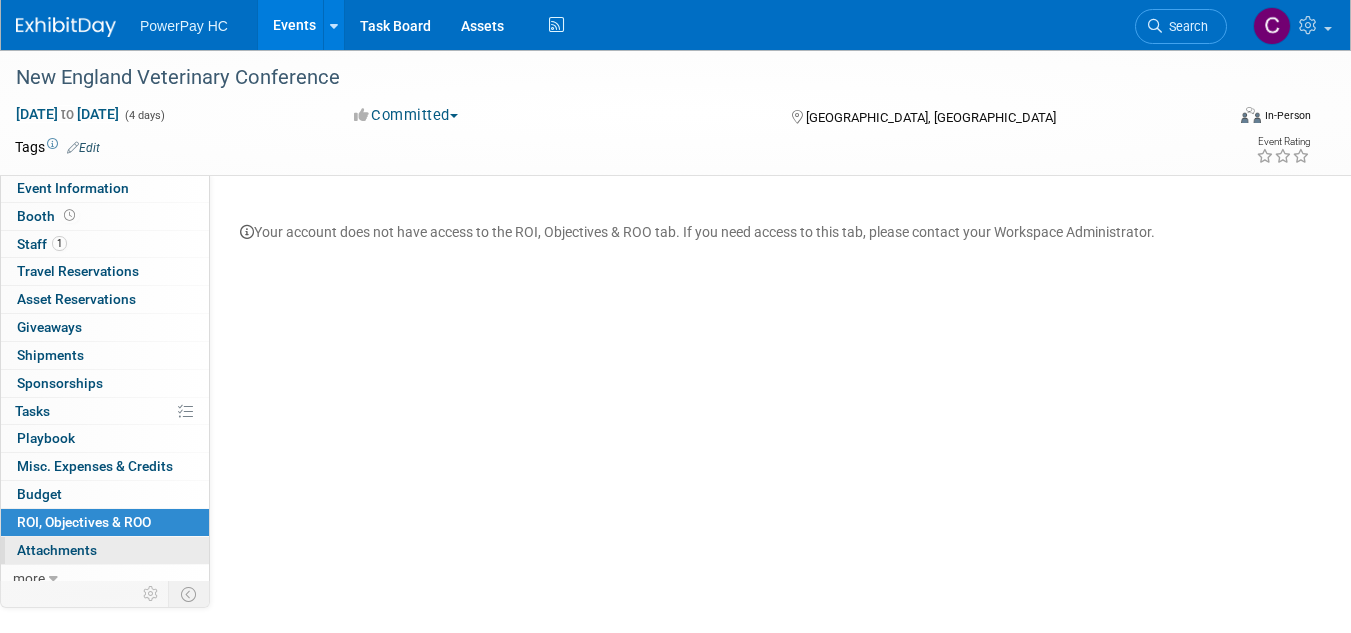 click on "0
Attachments 0" at bounding box center [105, 550] 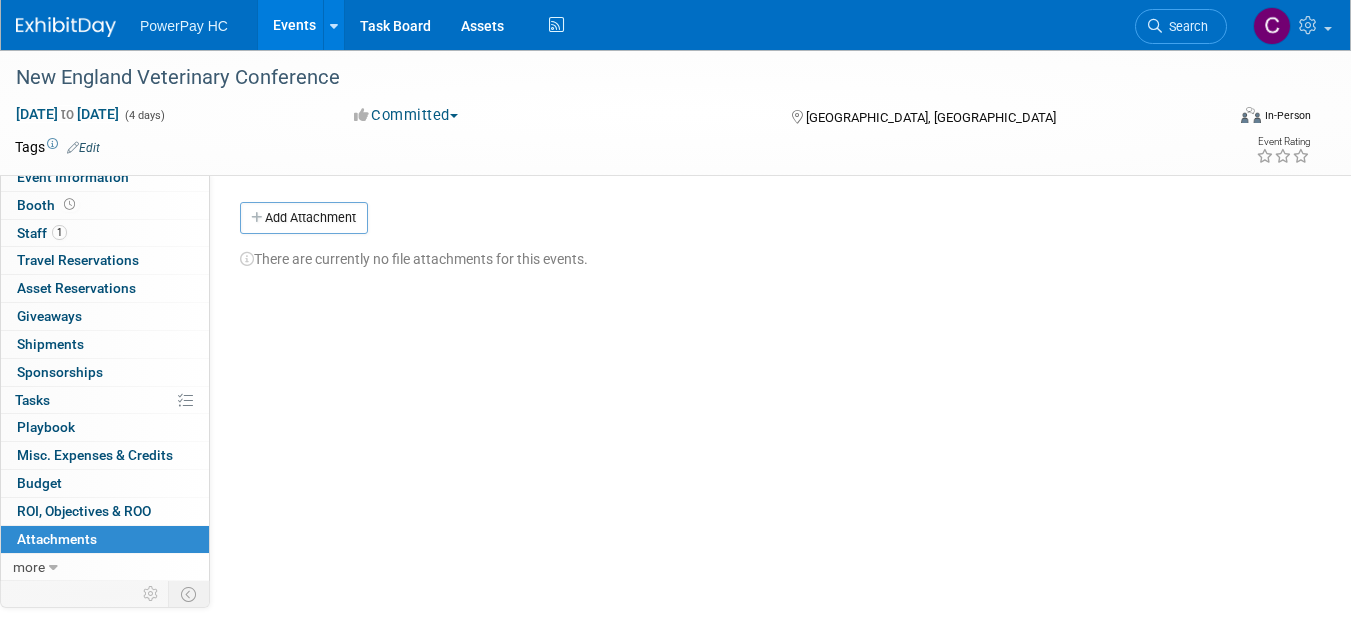scroll, scrollTop: 0, scrollLeft: 0, axis: both 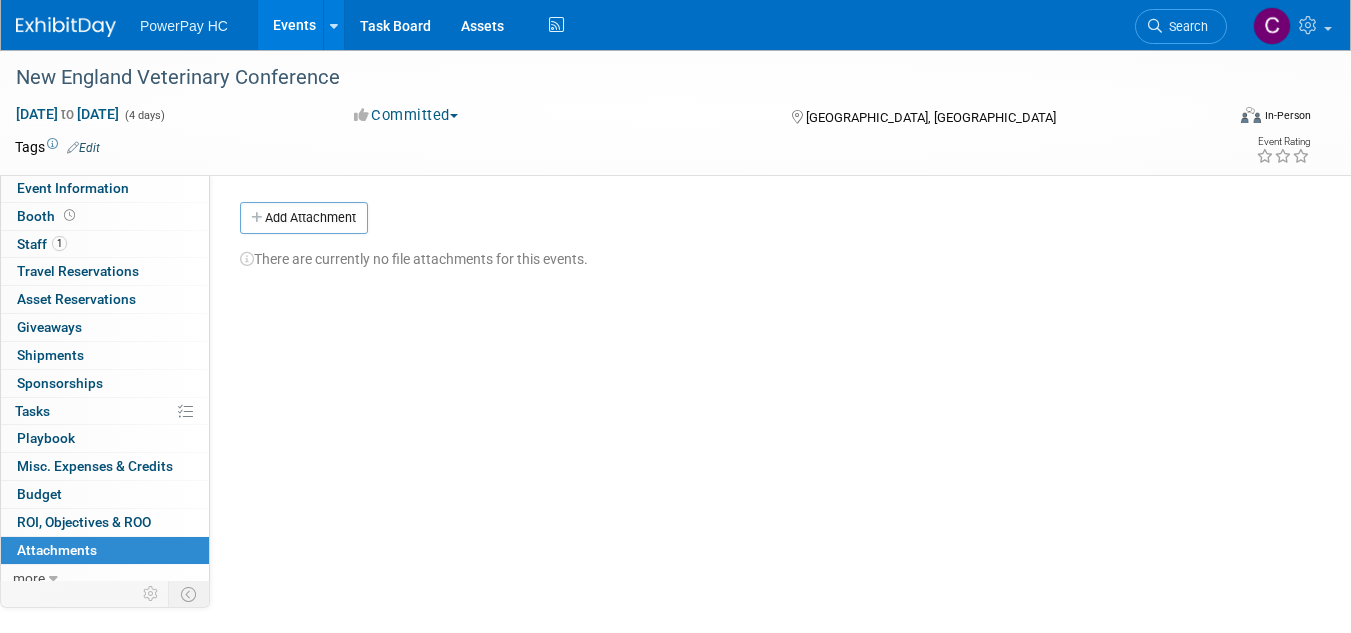 click on "Events" at bounding box center (294, 25) 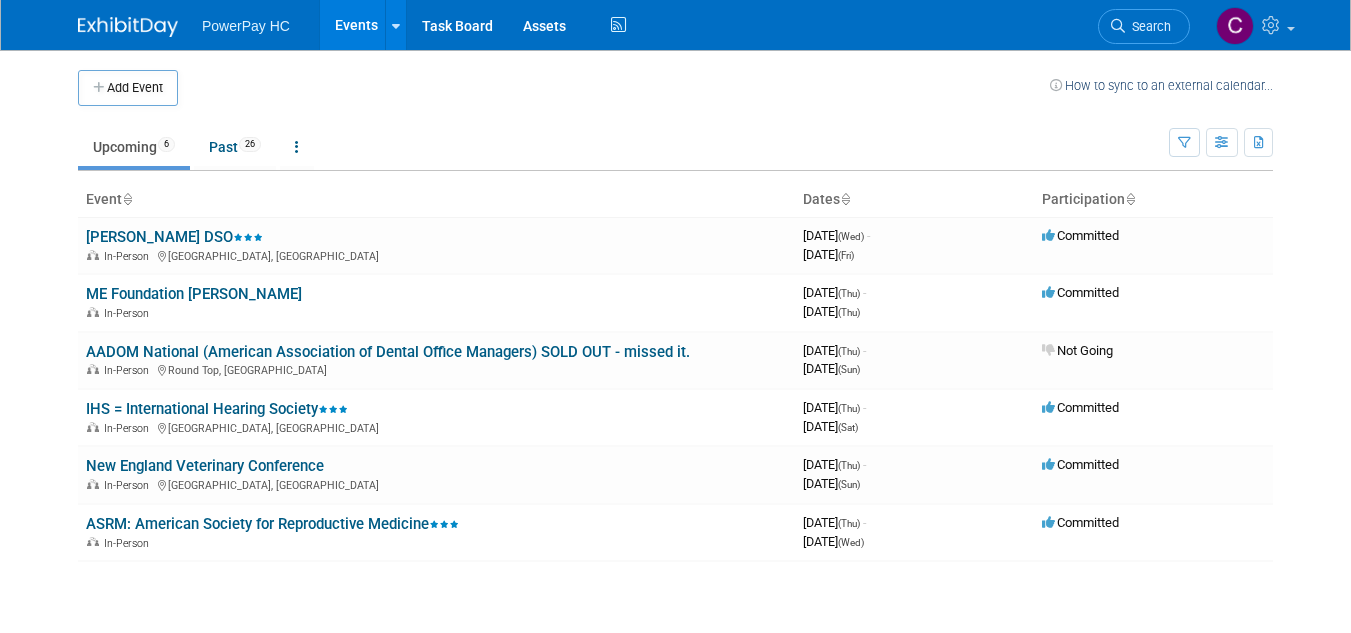 scroll, scrollTop: 0, scrollLeft: 0, axis: both 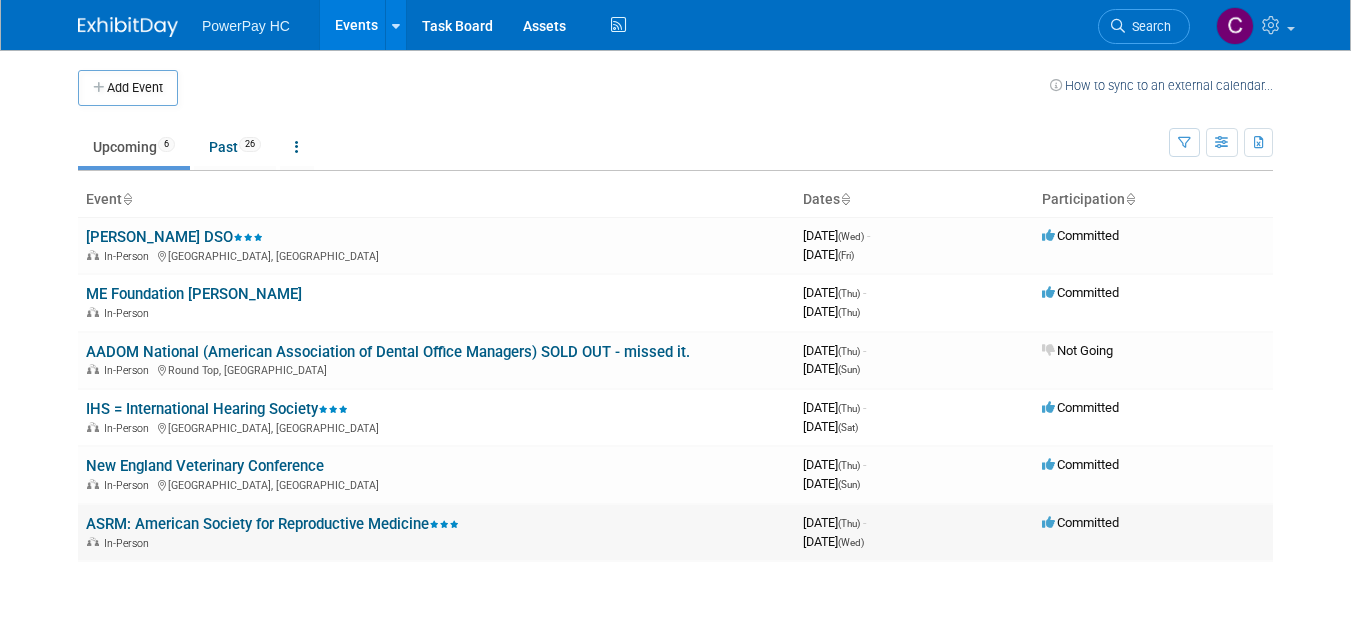 click on "ASRM: American Society for Reproductive Medicine" at bounding box center [272, 524] 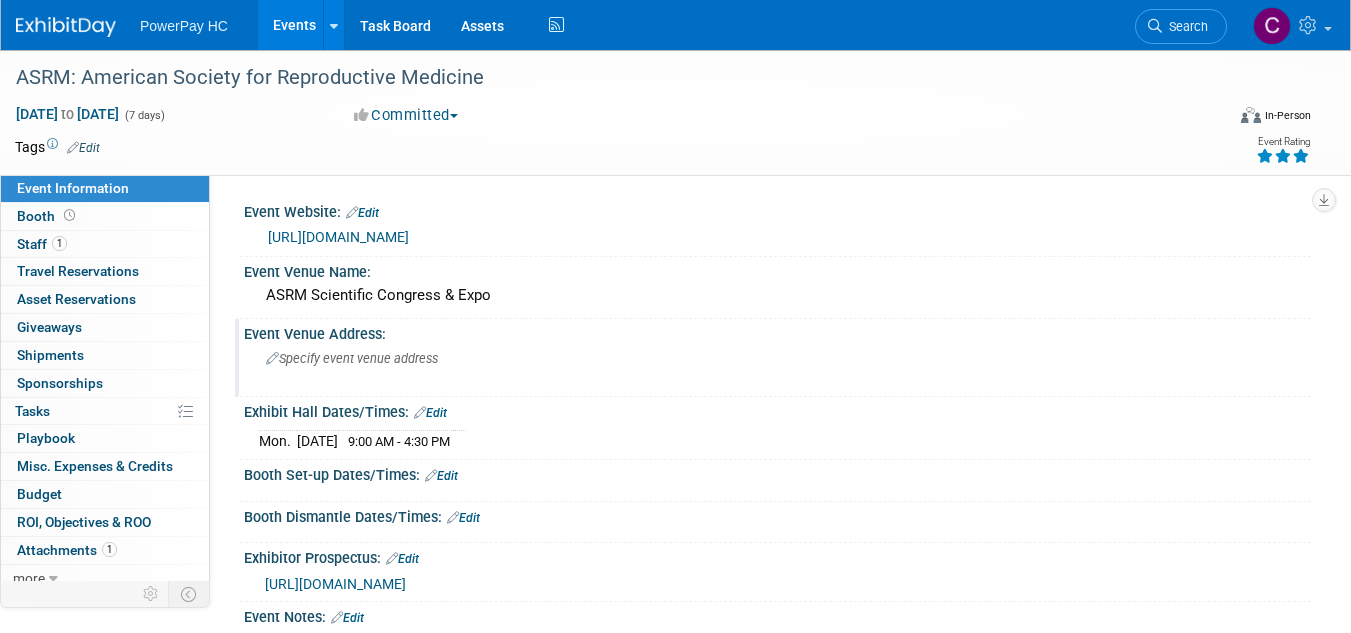 scroll, scrollTop: 0, scrollLeft: 0, axis: both 